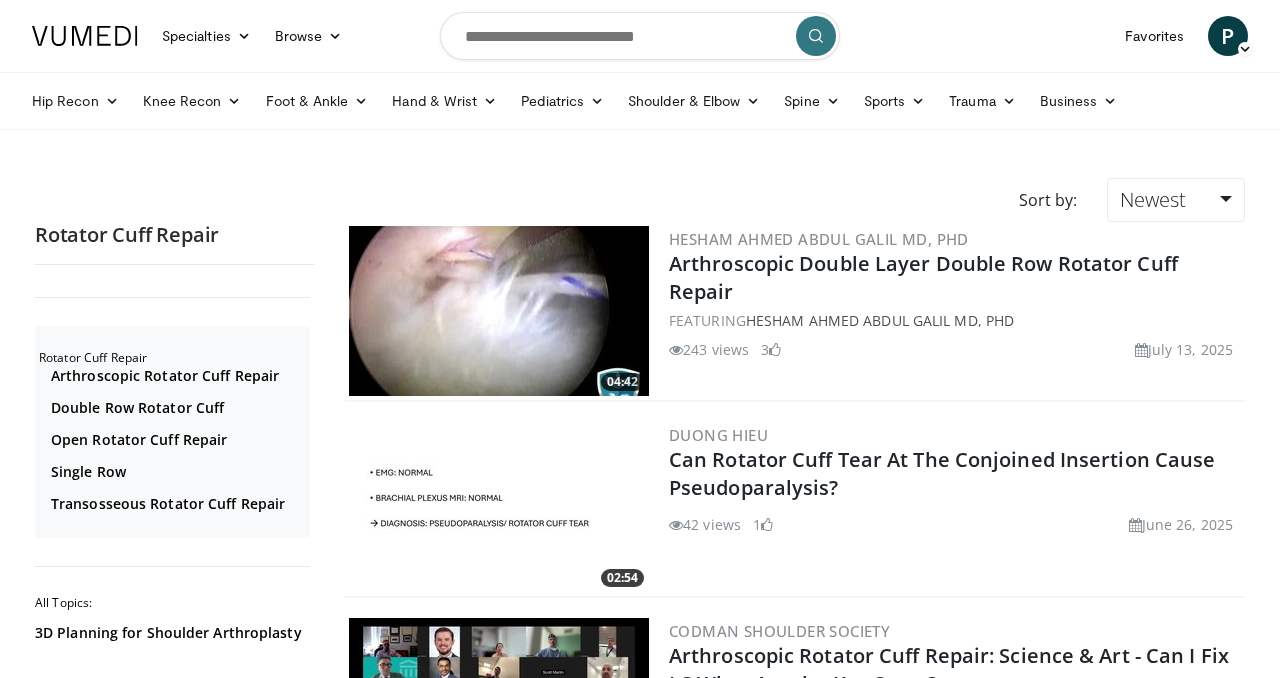 scroll, scrollTop: 0, scrollLeft: 0, axis: both 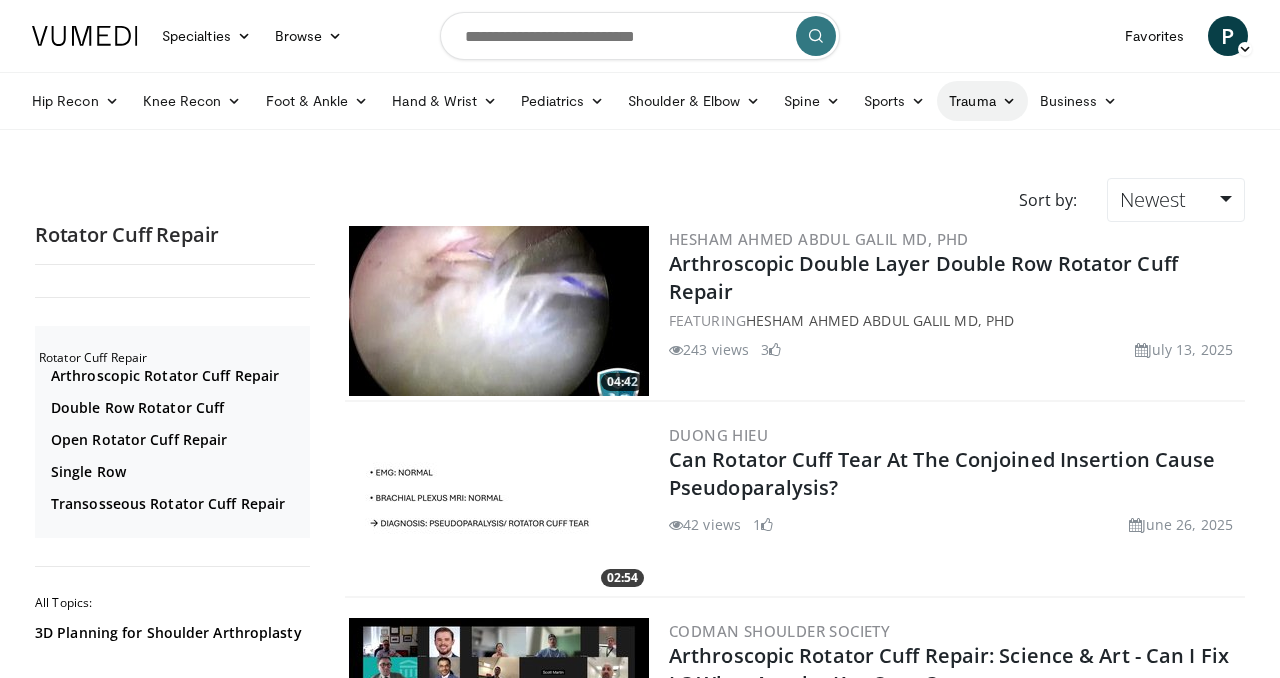 click on "Trauma" at bounding box center (982, 101) 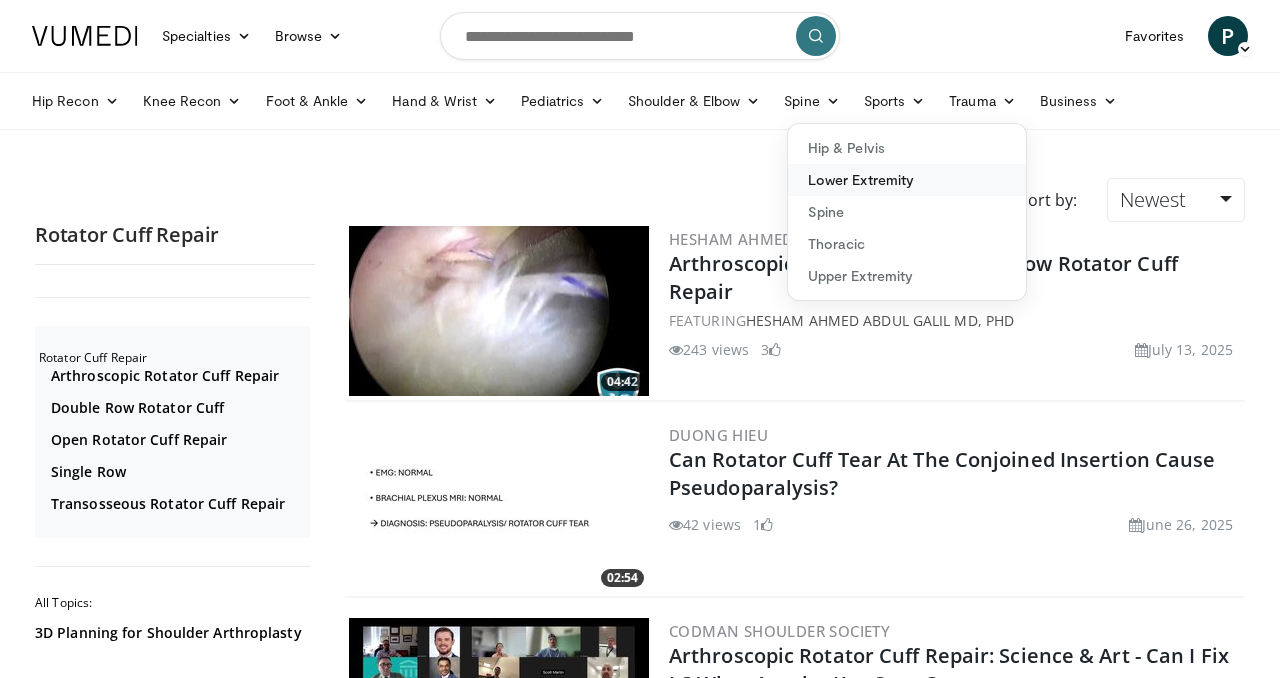 click on "Lower Extremity" at bounding box center [907, 180] 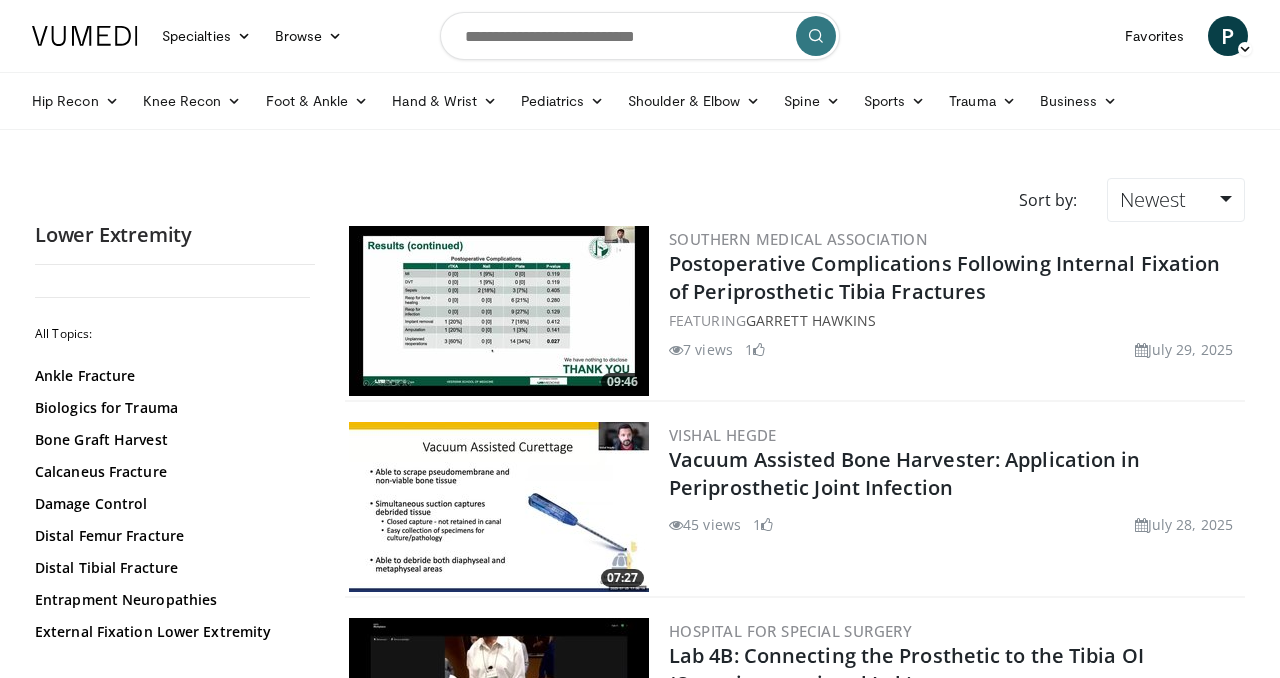 scroll, scrollTop: 0, scrollLeft: 0, axis: both 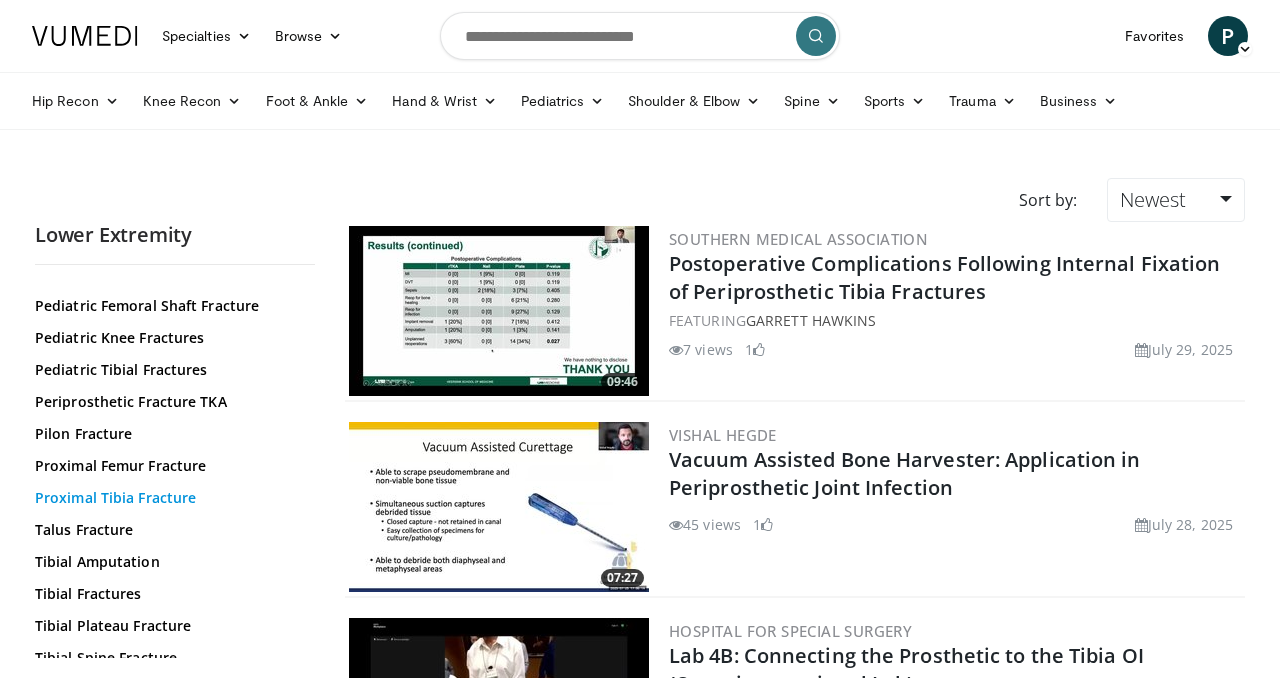 click on "Proximal Tibia Fracture" at bounding box center [170, 498] 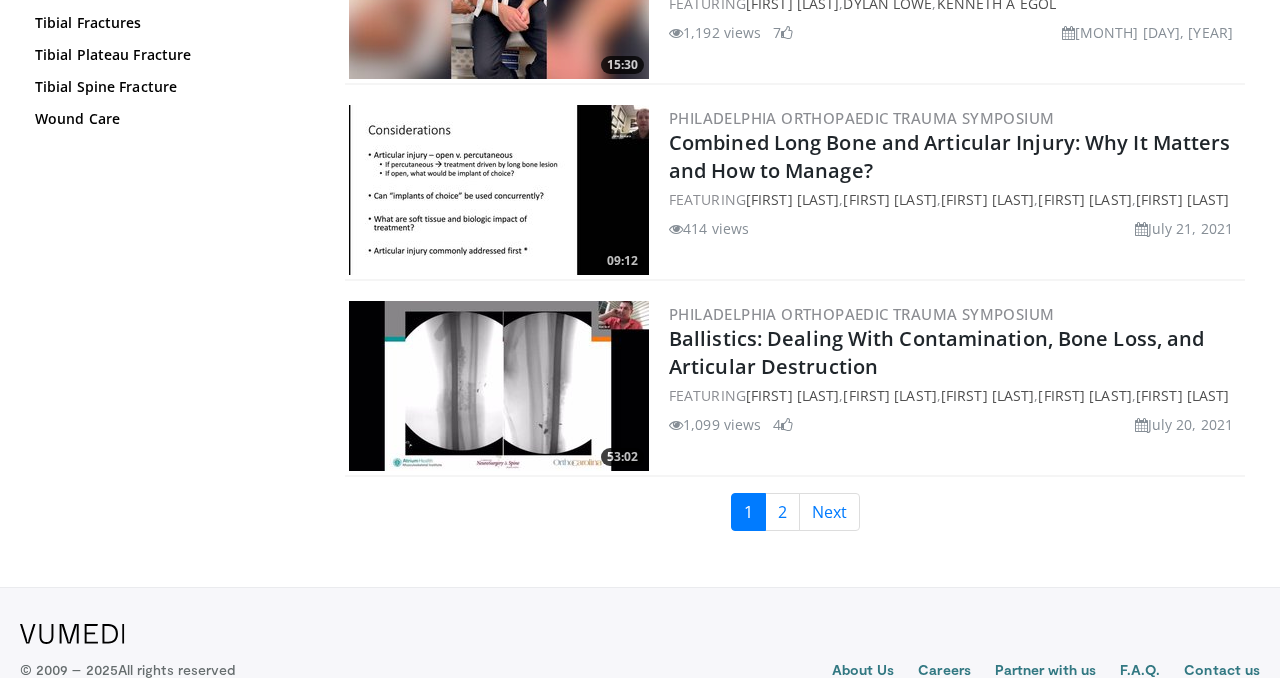 scroll, scrollTop: 4696, scrollLeft: 0, axis: vertical 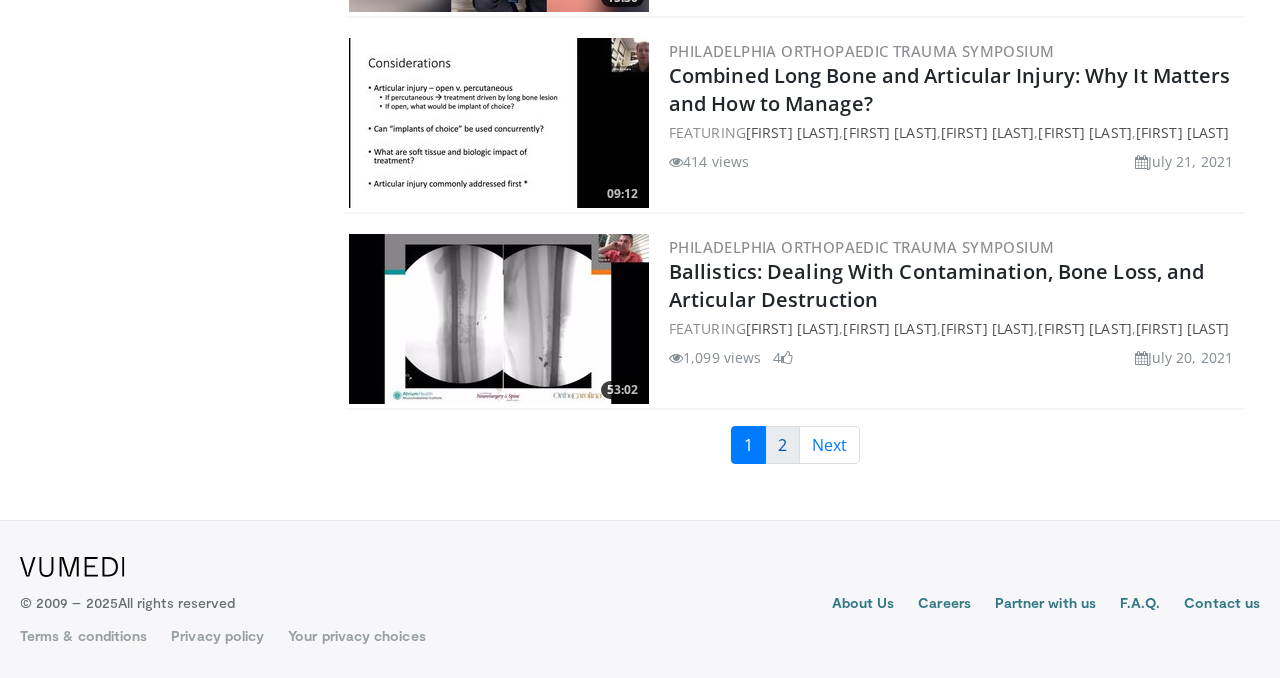click on "2" at bounding box center [782, 445] 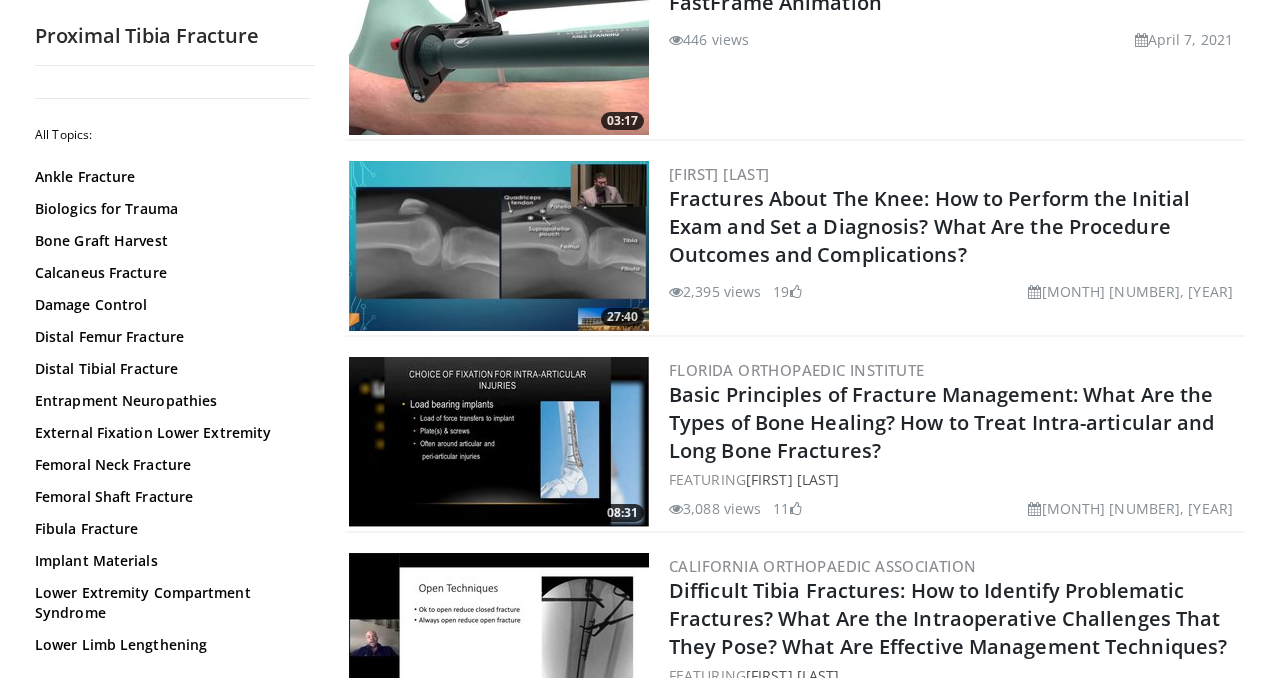 scroll, scrollTop: 0, scrollLeft: 0, axis: both 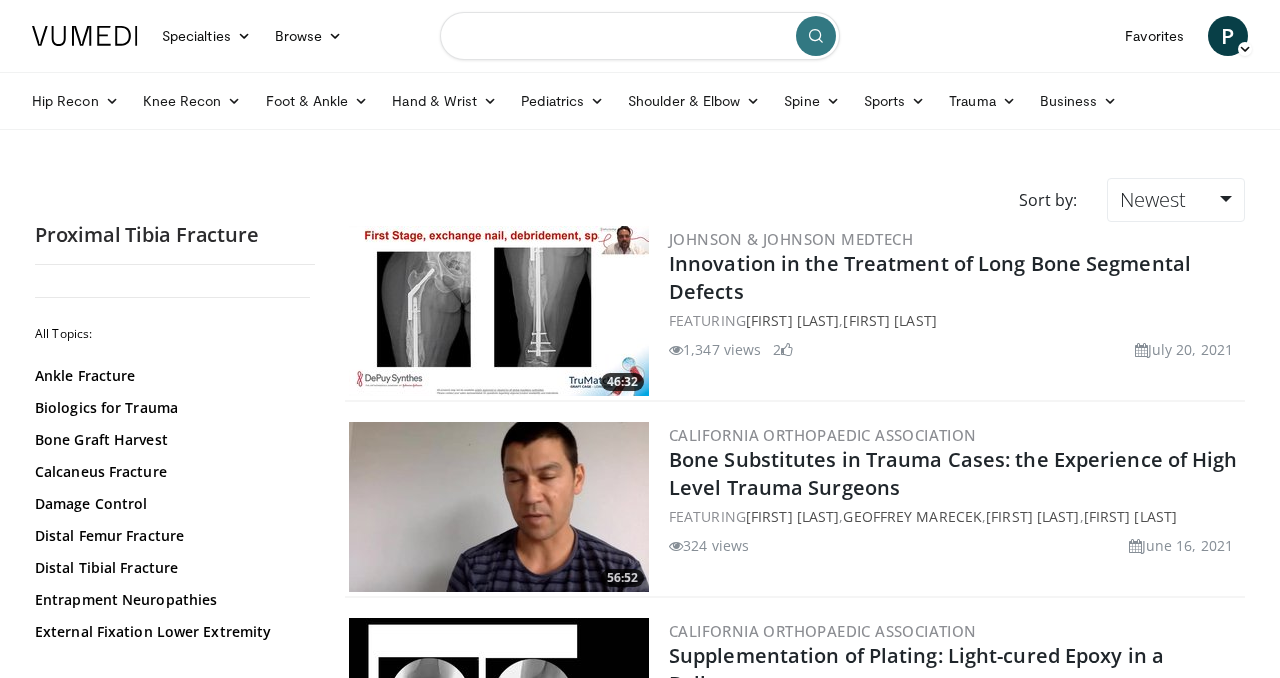click at bounding box center [640, 36] 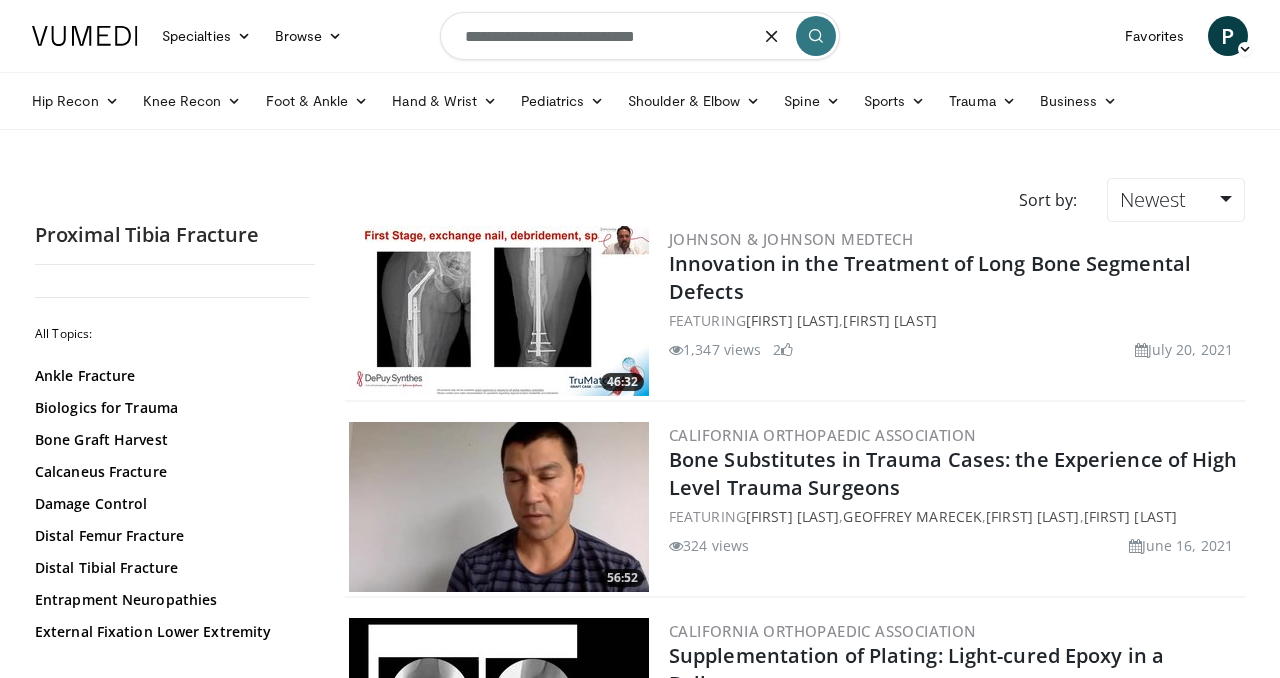 type on "**********" 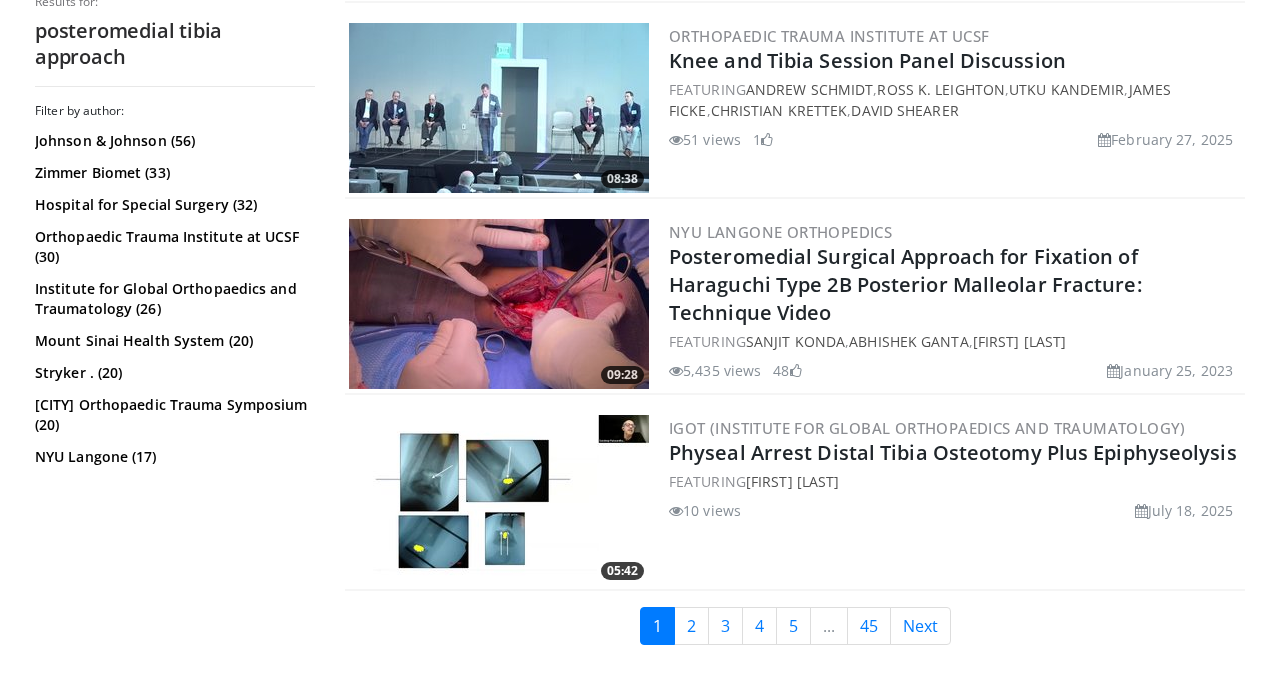 scroll, scrollTop: 5088, scrollLeft: 0, axis: vertical 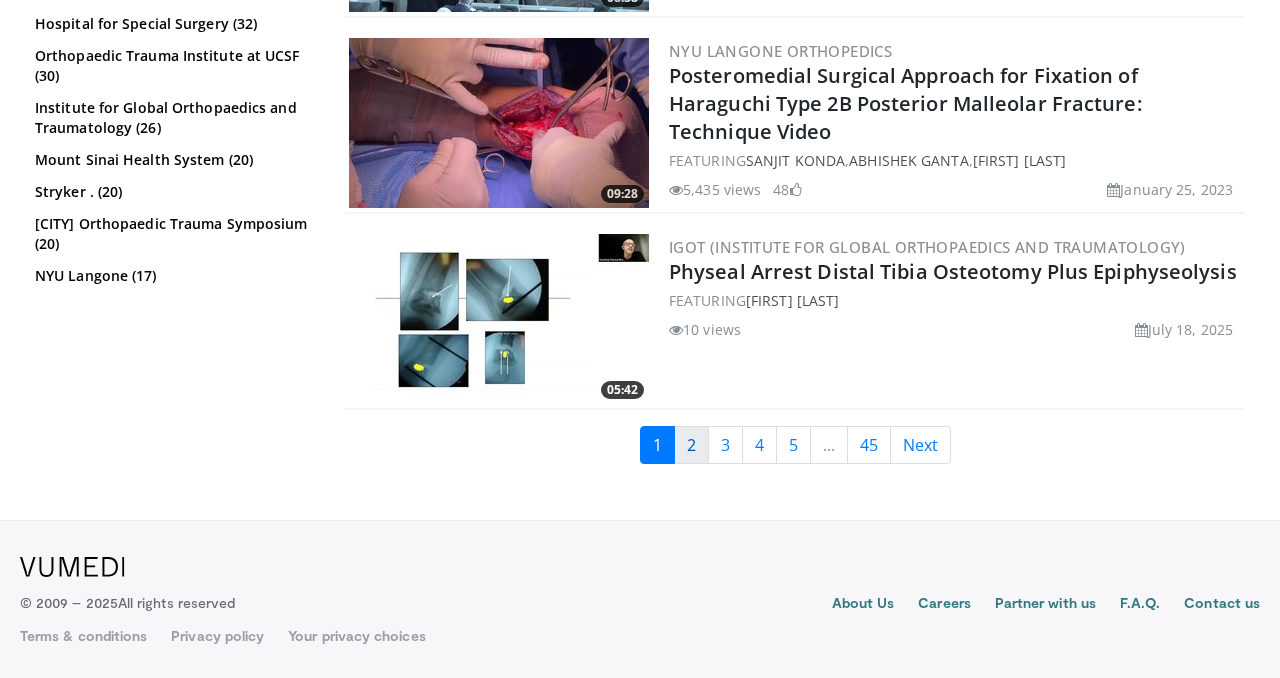 click on "2" at bounding box center [691, 445] 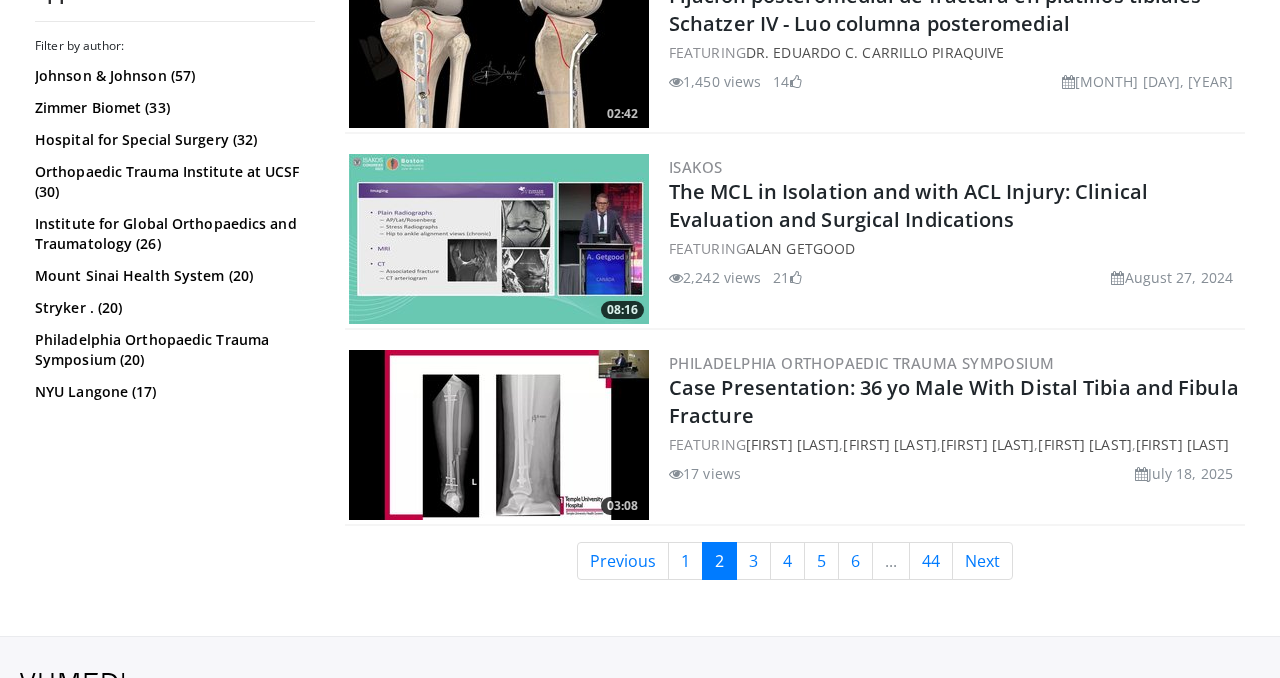 scroll, scrollTop: 4892, scrollLeft: 0, axis: vertical 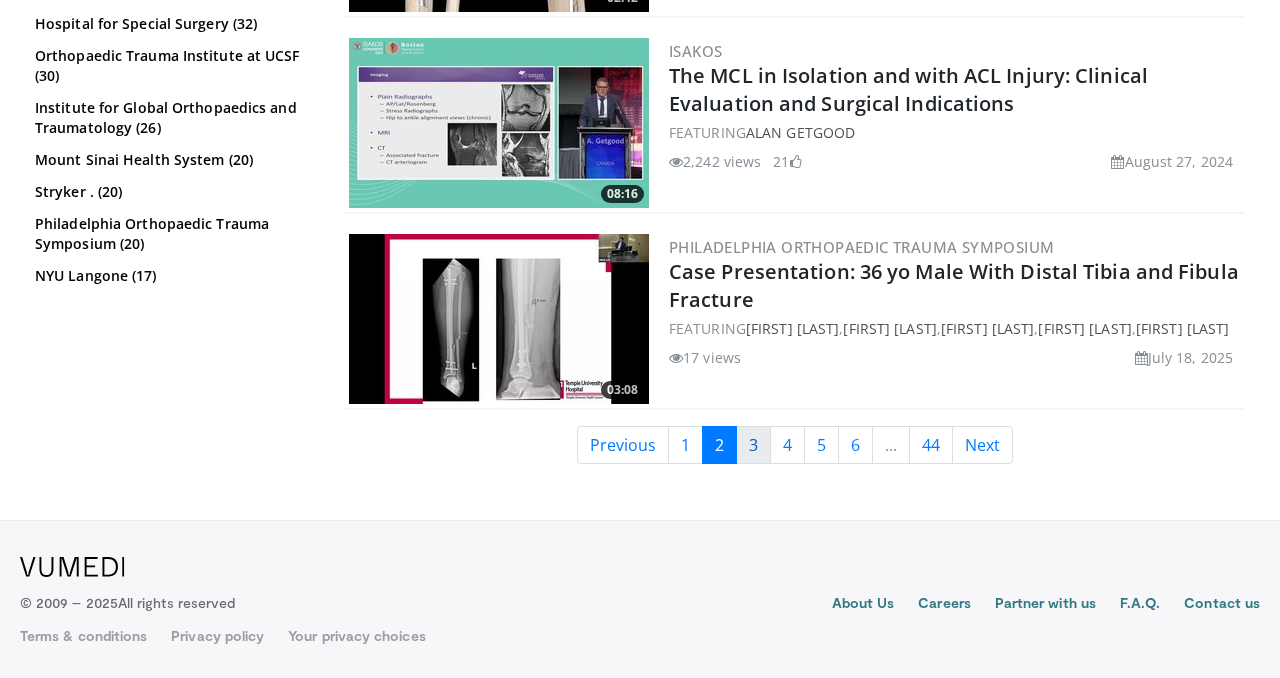 click on "3" at bounding box center [753, 445] 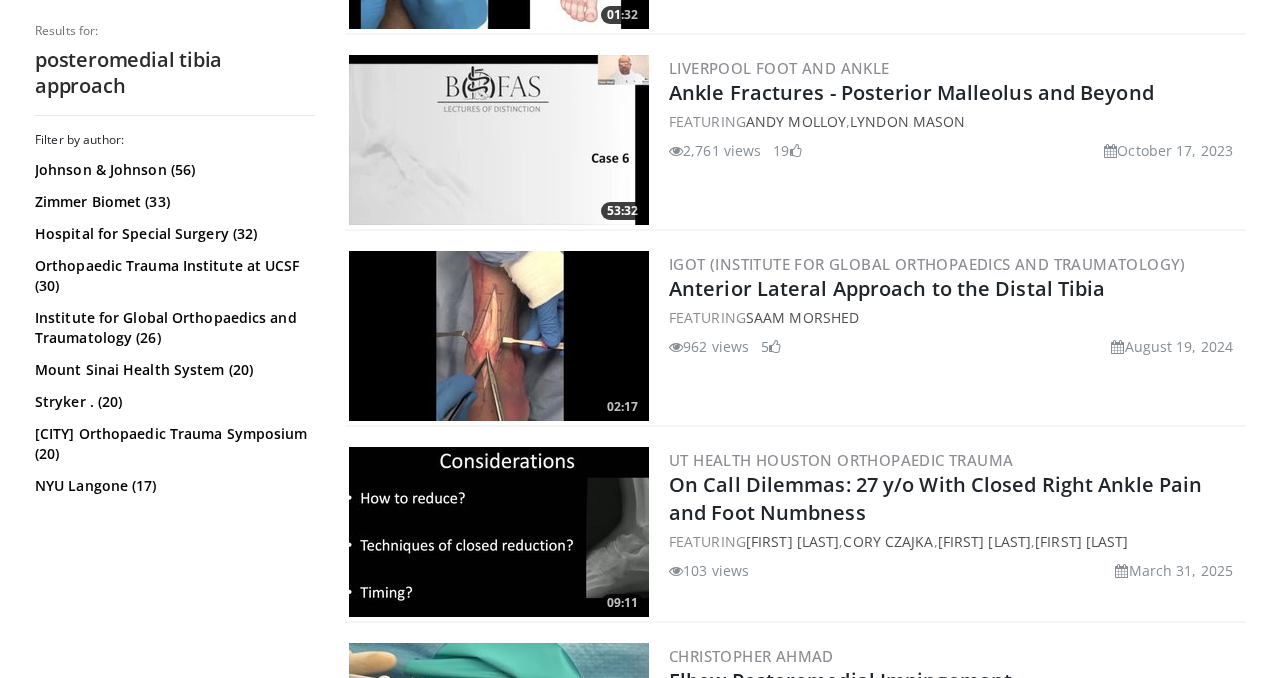 scroll, scrollTop: 3563, scrollLeft: 0, axis: vertical 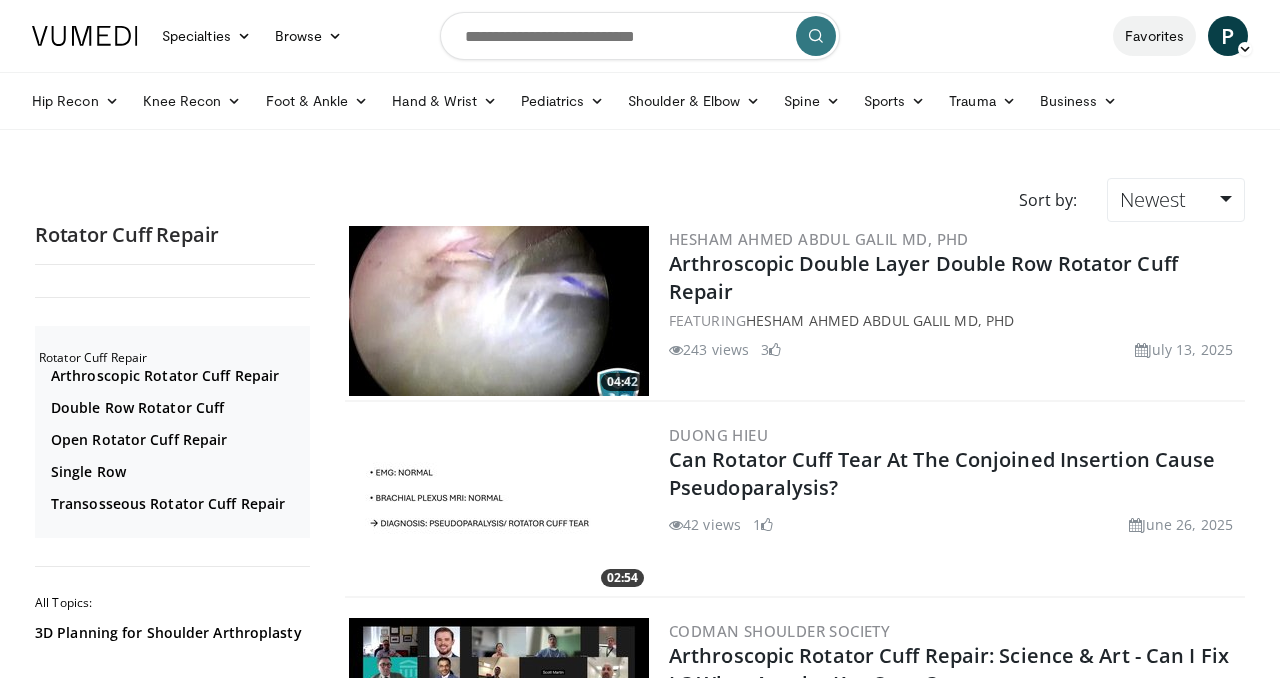 click on "Favorites" at bounding box center [1154, 36] 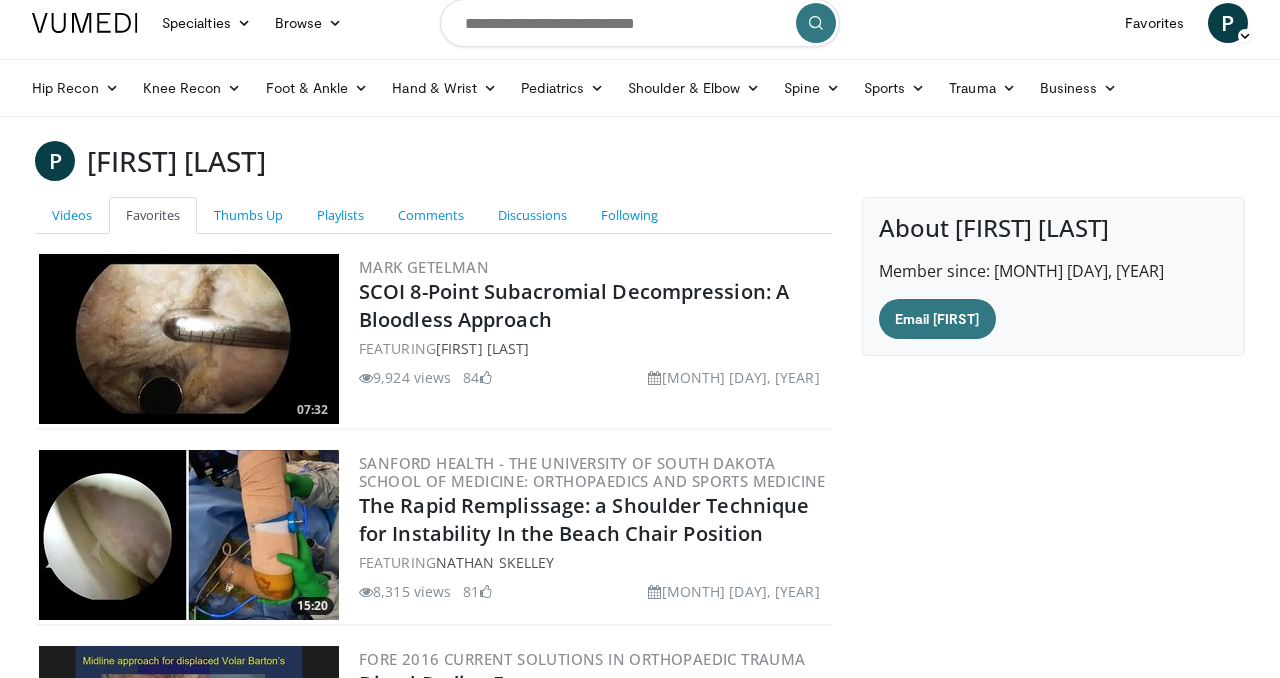 scroll, scrollTop: 0, scrollLeft: 0, axis: both 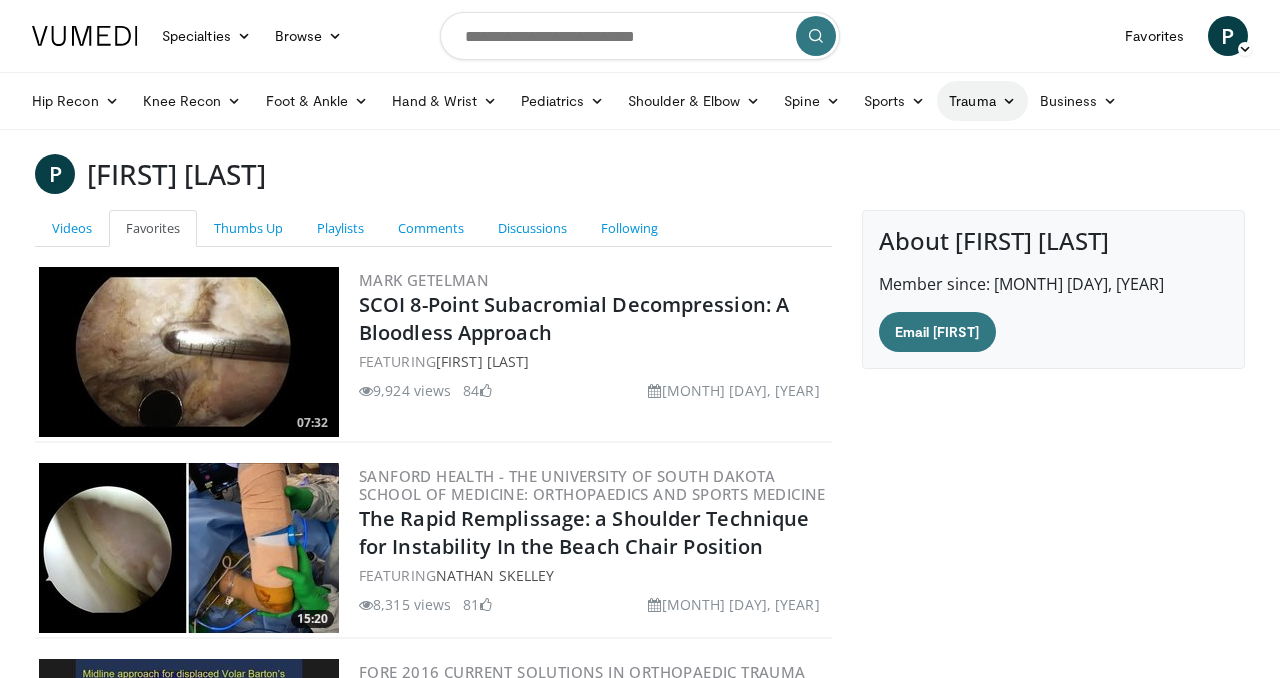 click on "Trauma" at bounding box center [982, 101] 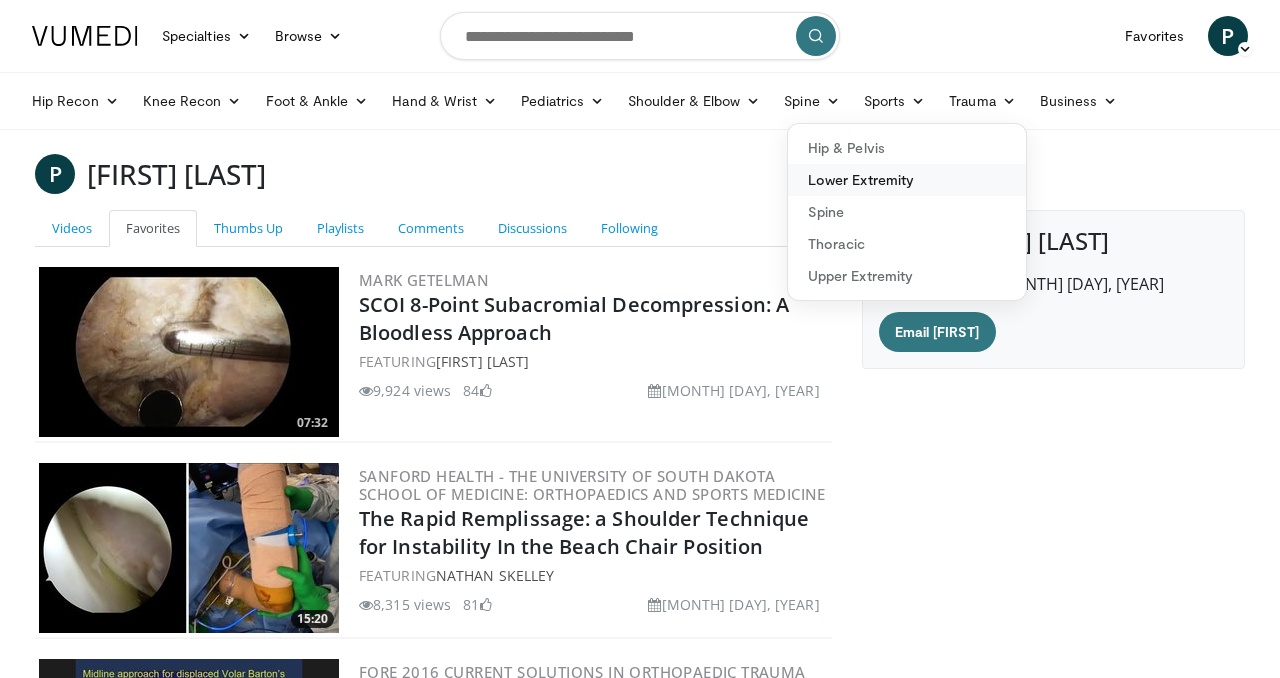 click on "Lower Extremity" at bounding box center (907, 180) 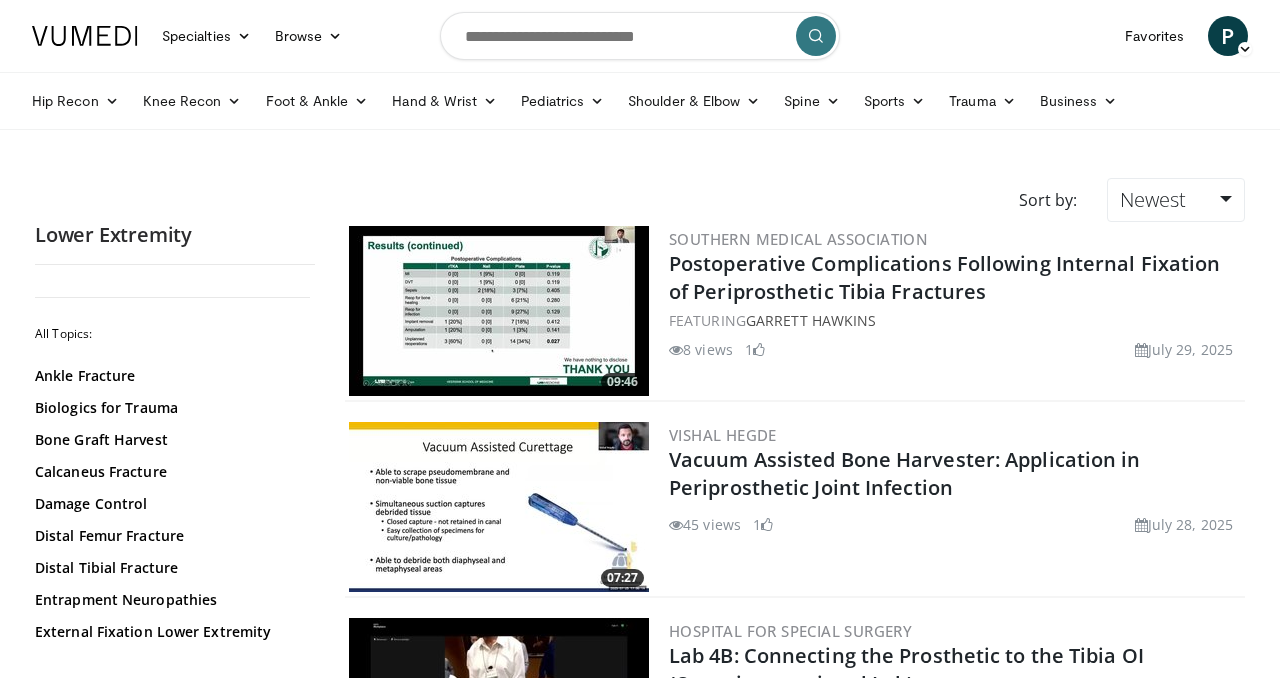 scroll, scrollTop: 0, scrollLeft: 0, axis: both 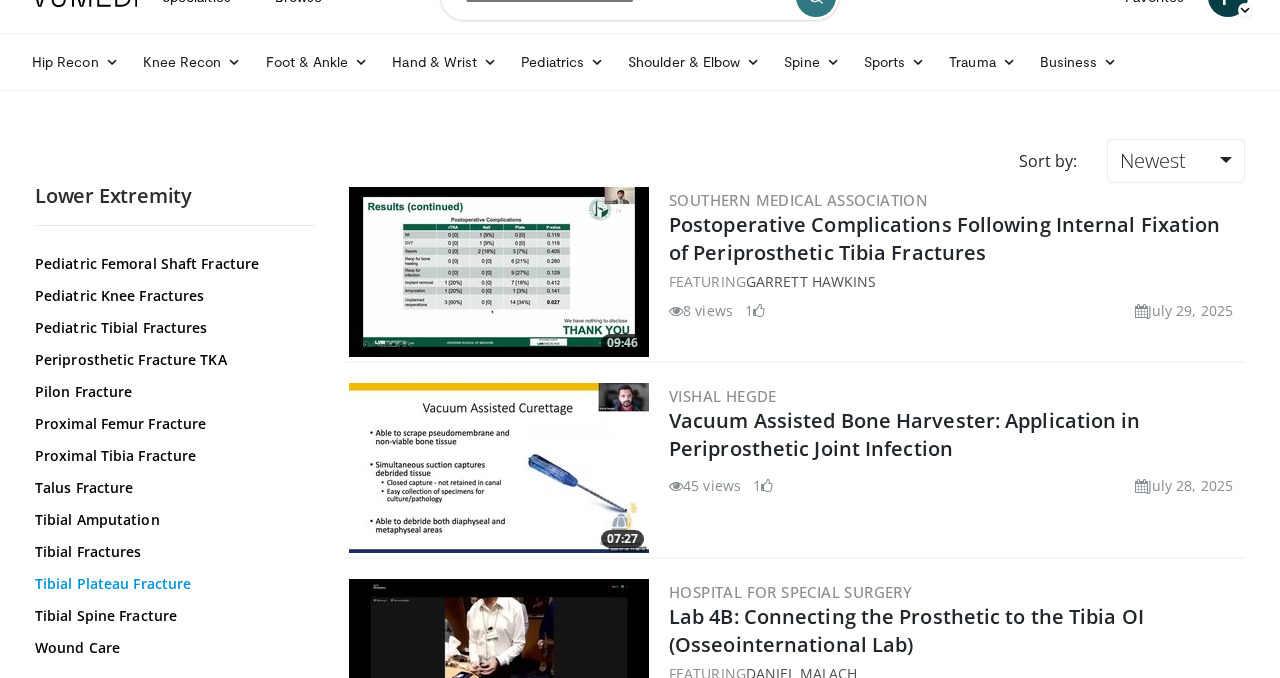 click on "Tibial Plateau Fracture" at bounding box center [170, 584] 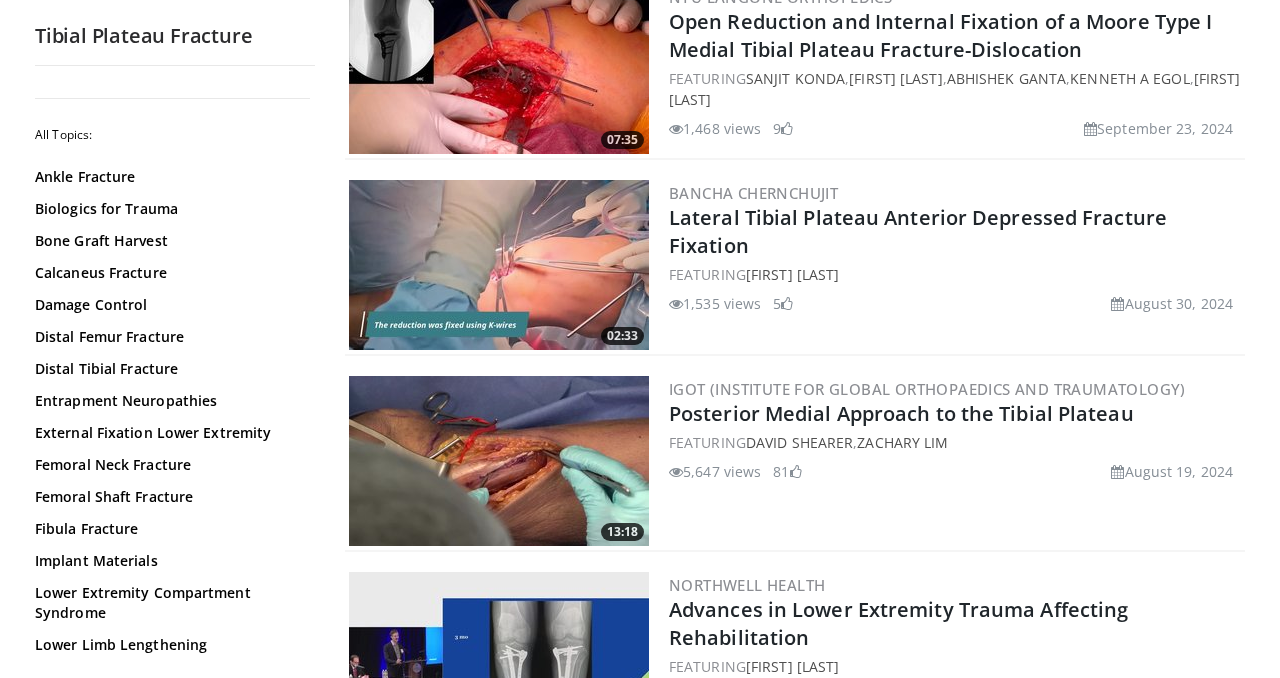 scroll, scrollTop: 3035, scrollLeft: 0, axis: vertical 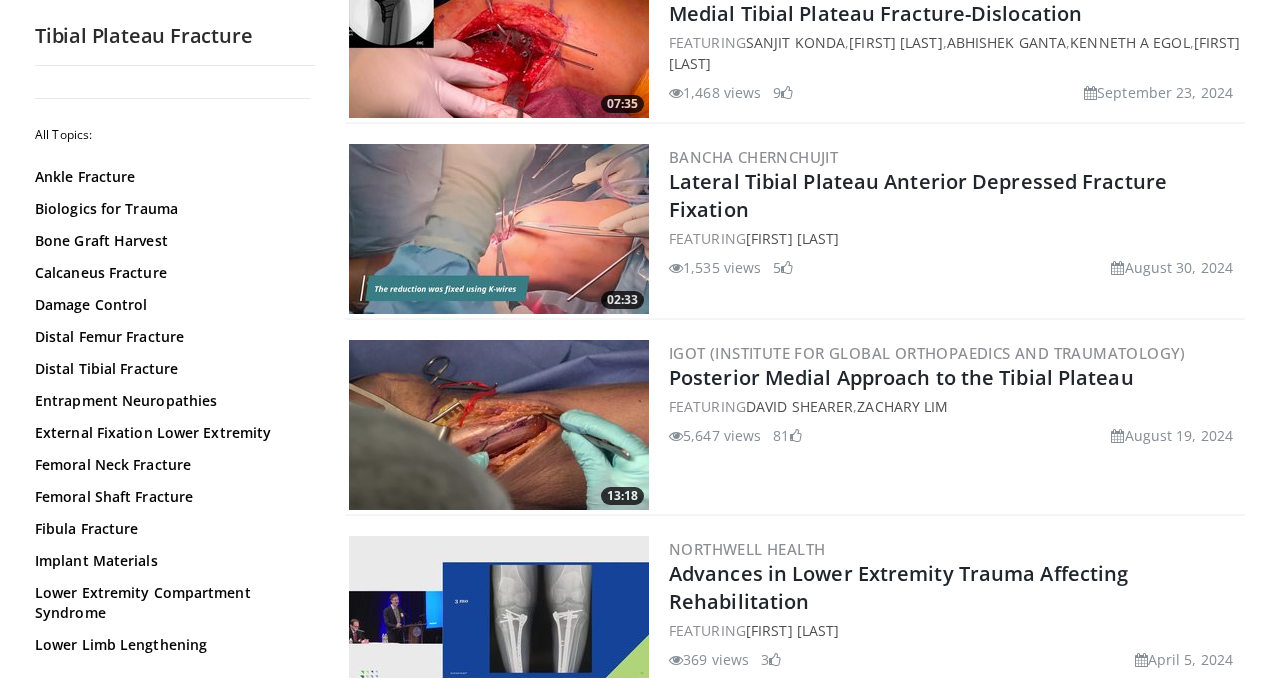 click at bounding box center [499, 425] 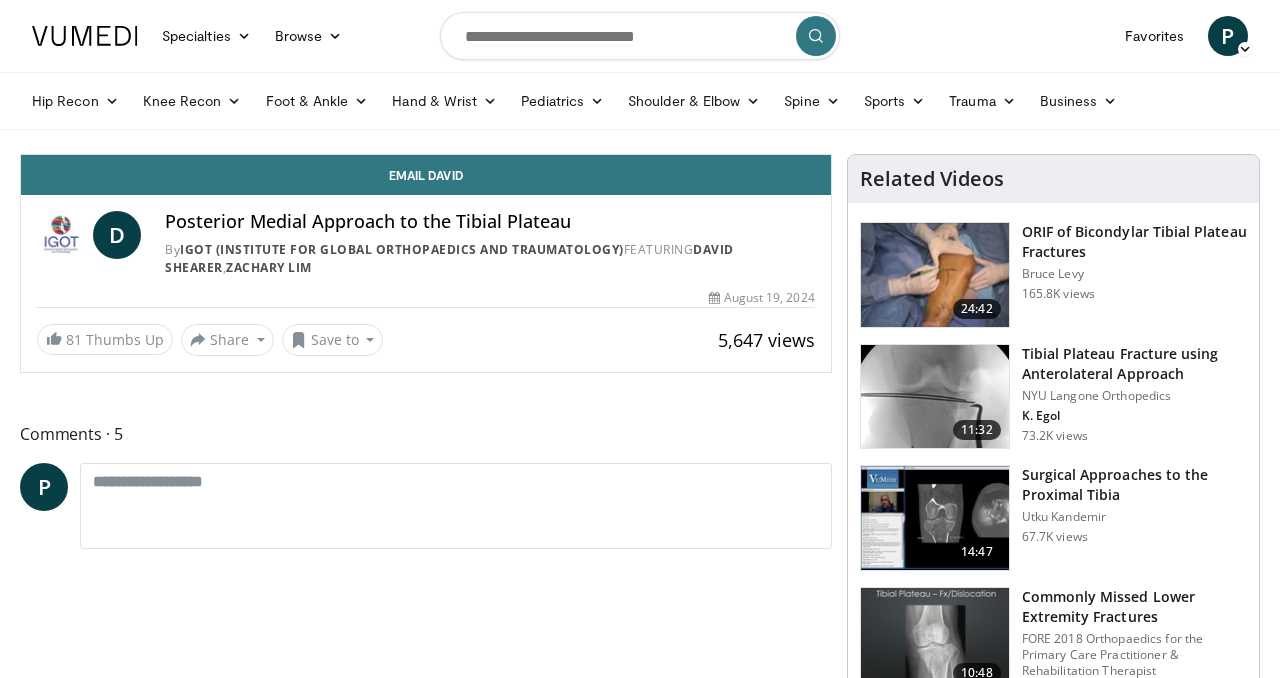 scroll, scrollTop: 0, scrollLeft: 0, axis: both 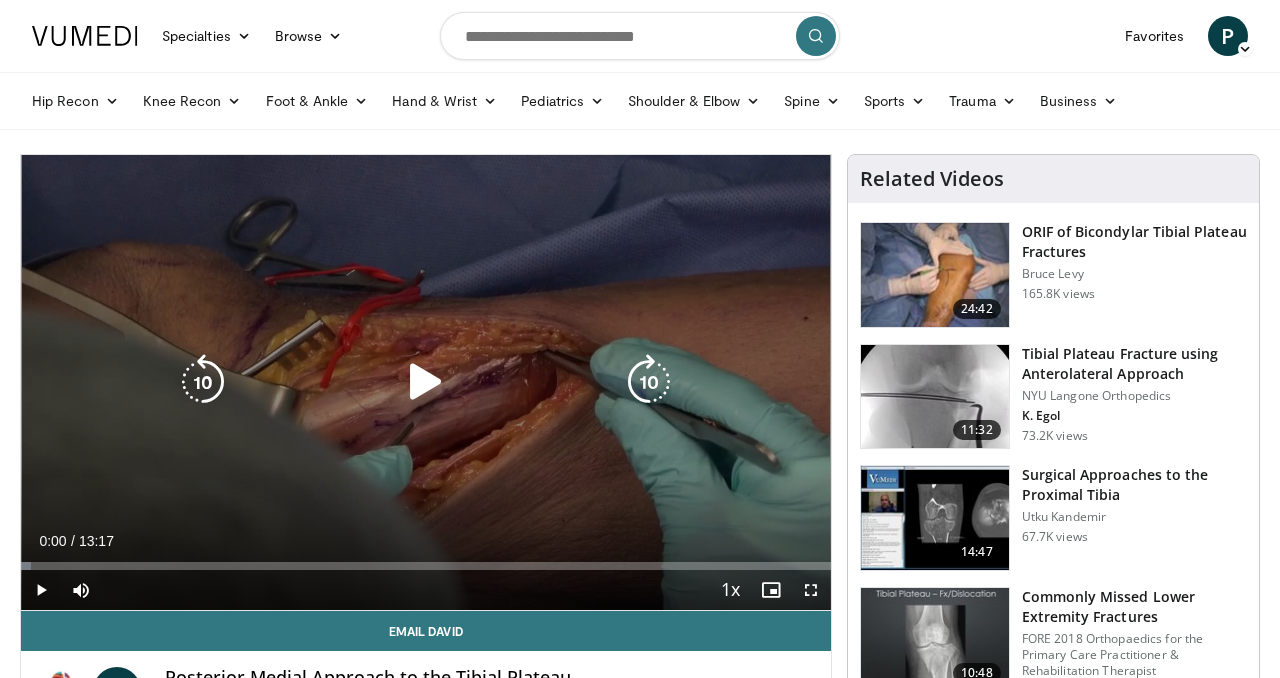 click at bounding box center (426, 382) 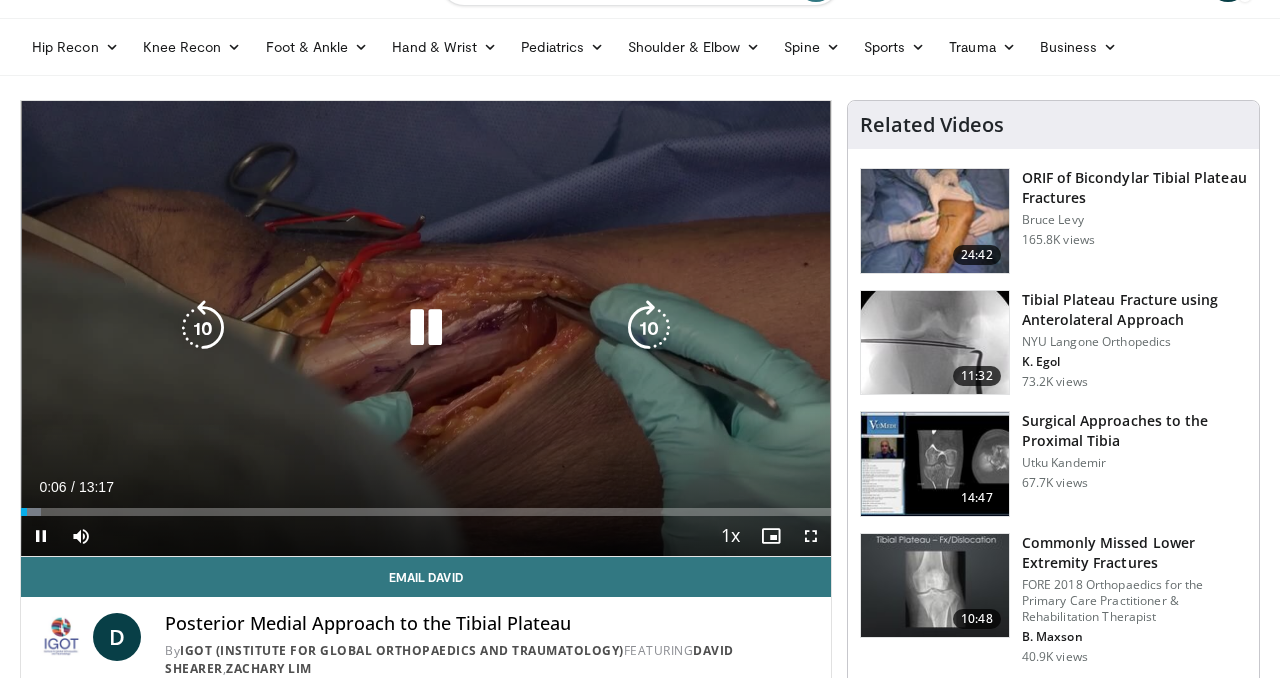 scroll, scrollTop: 73, scrollLeft: 0, axis: vertical 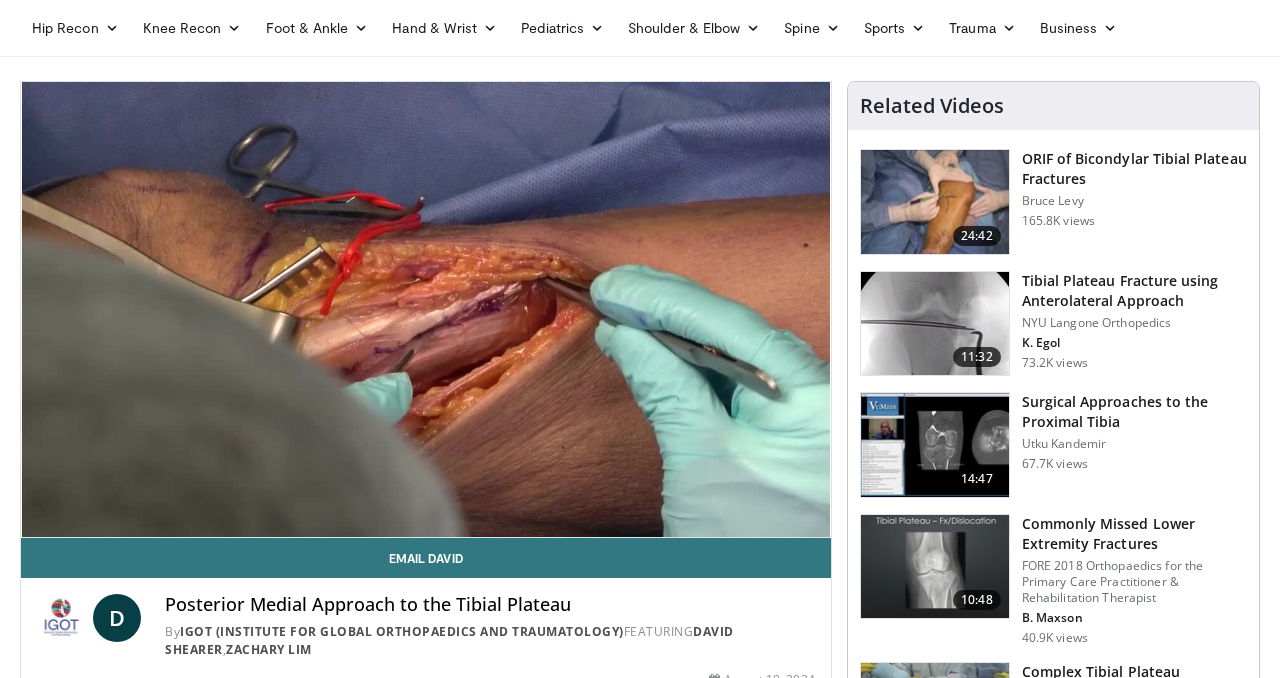 type 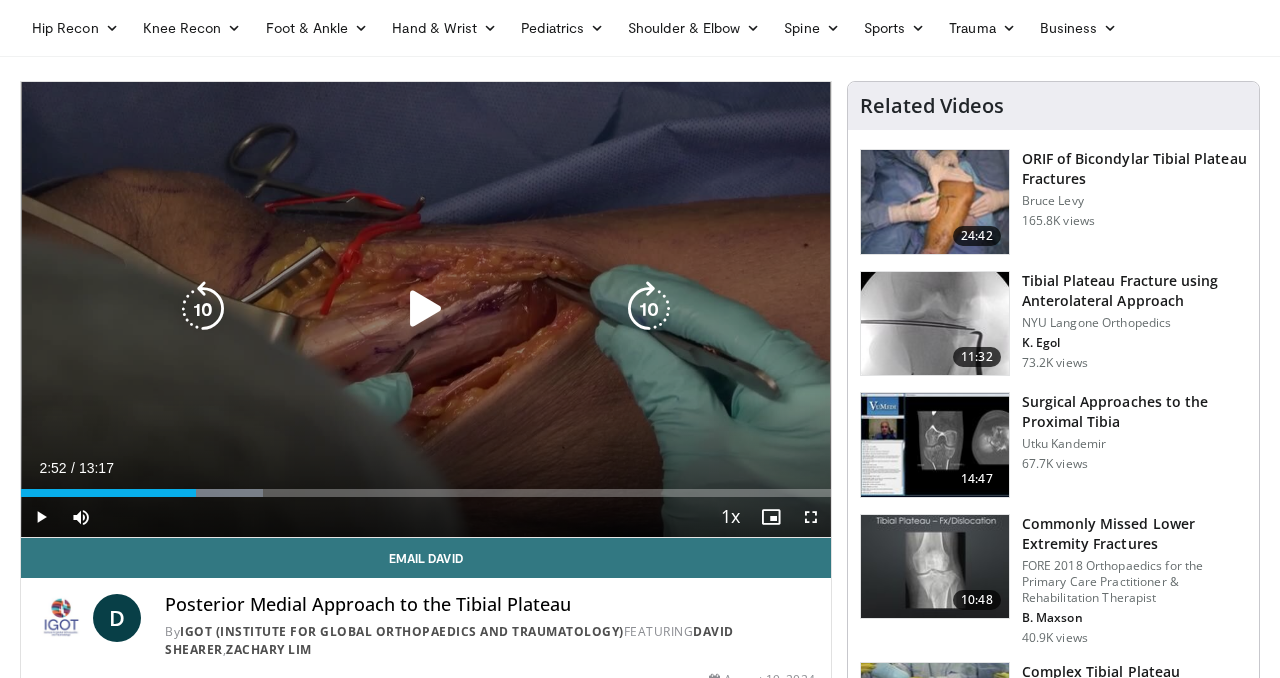 click at bounding box center [426, 309] 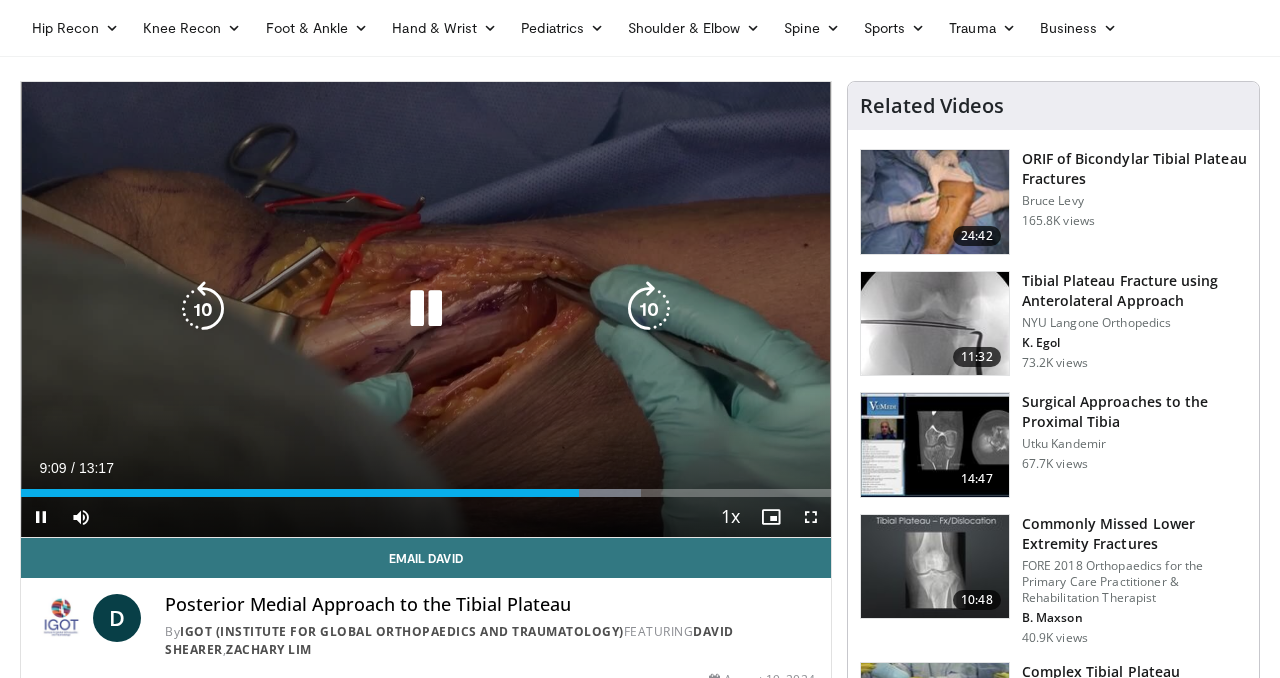 click on "10 seconds
Tap to unmute" at bounding box center [426, 309] 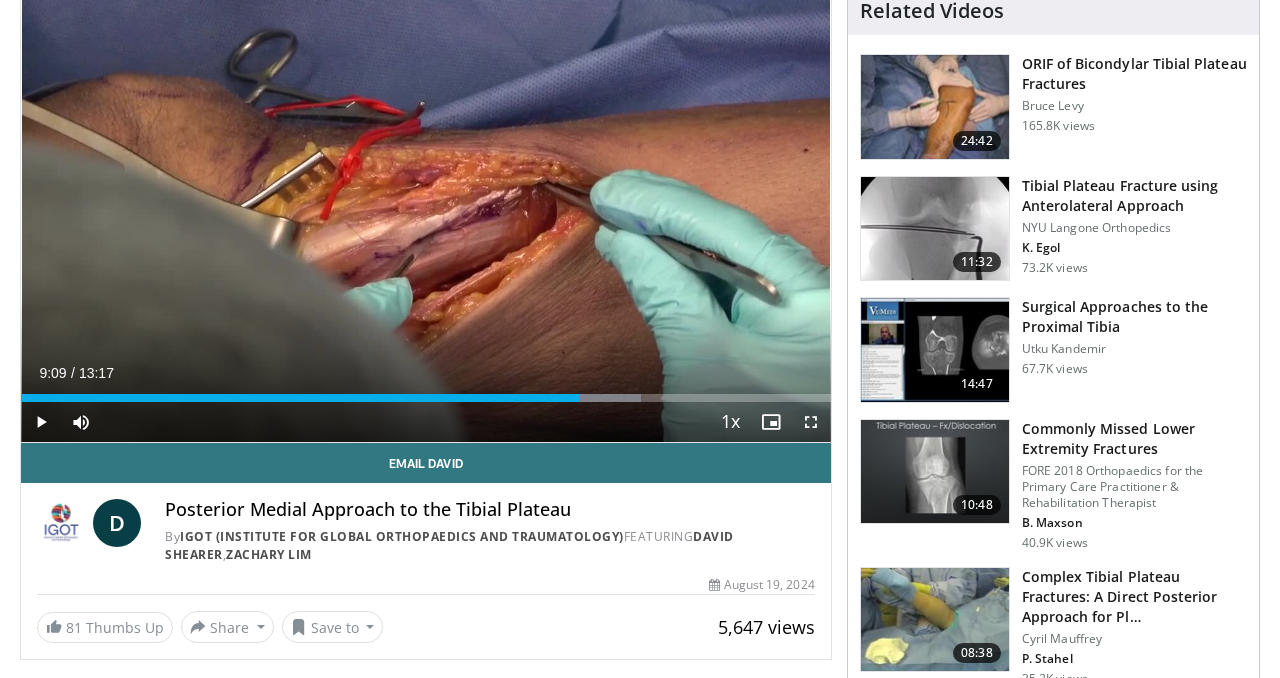 scroll, scrollTop: 235, scrollLeft: 0, axis: vertical 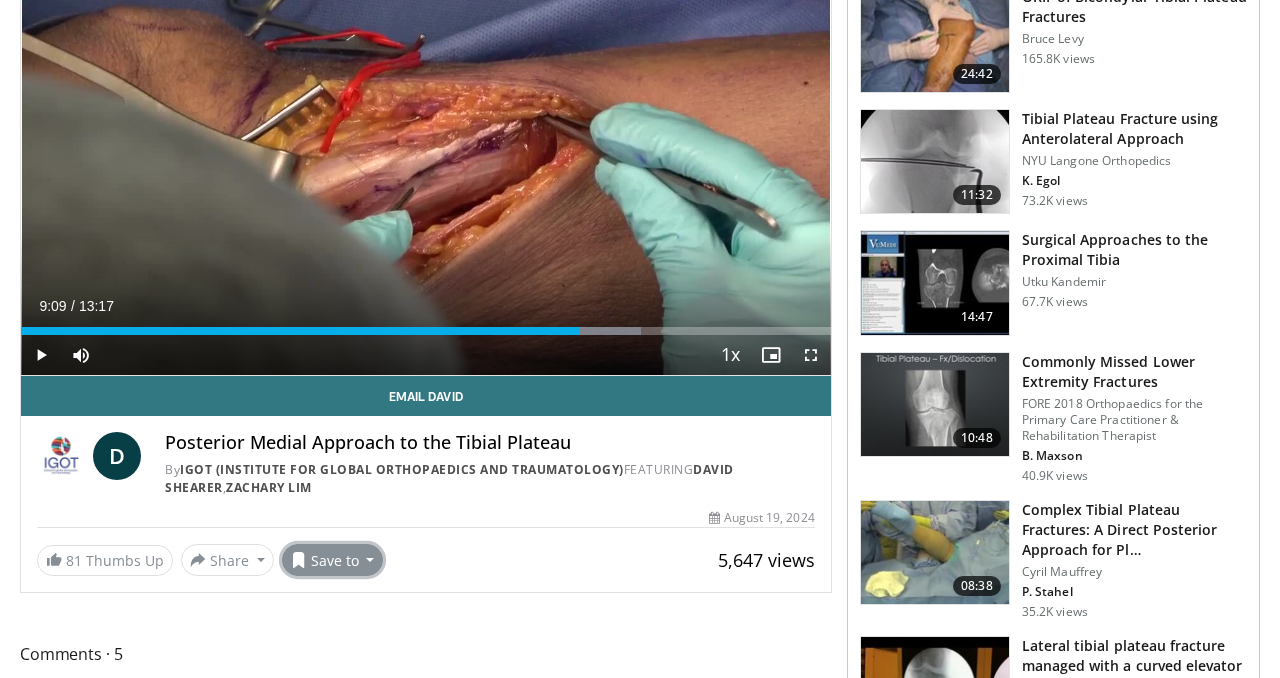 click on "Save to" at bounding box center [333, 560] 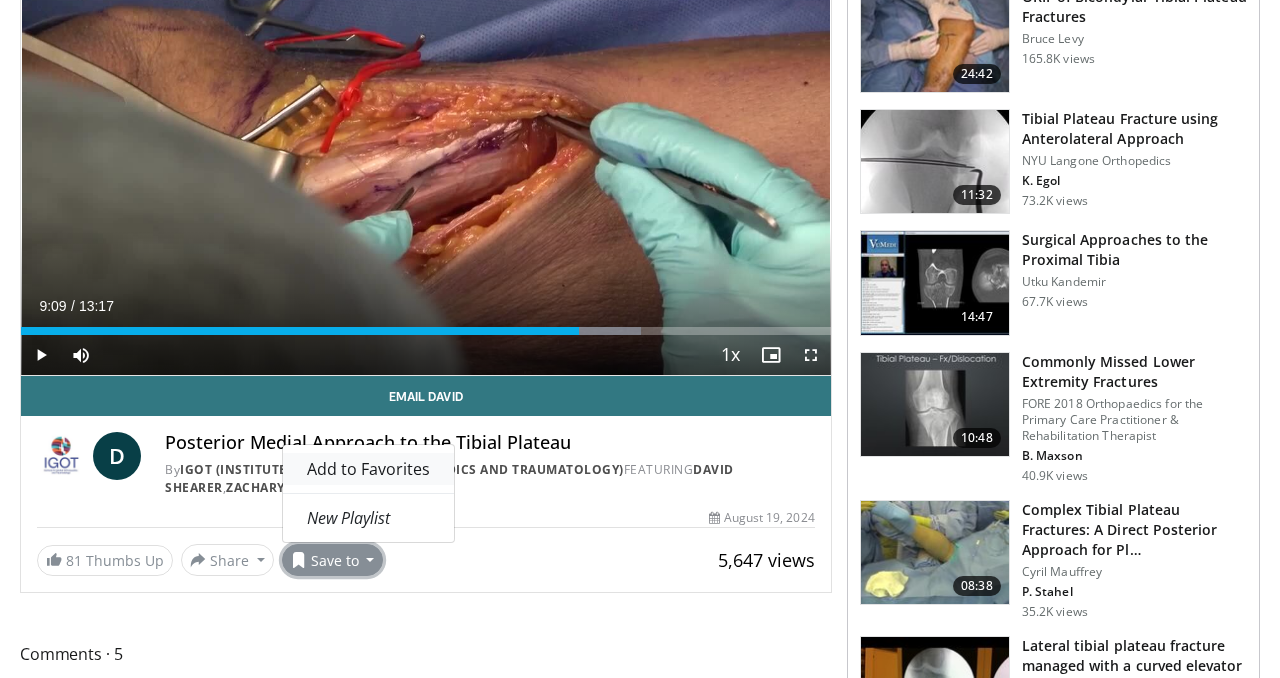 click on "Add to Favorites" at bounding box center (368, 469) 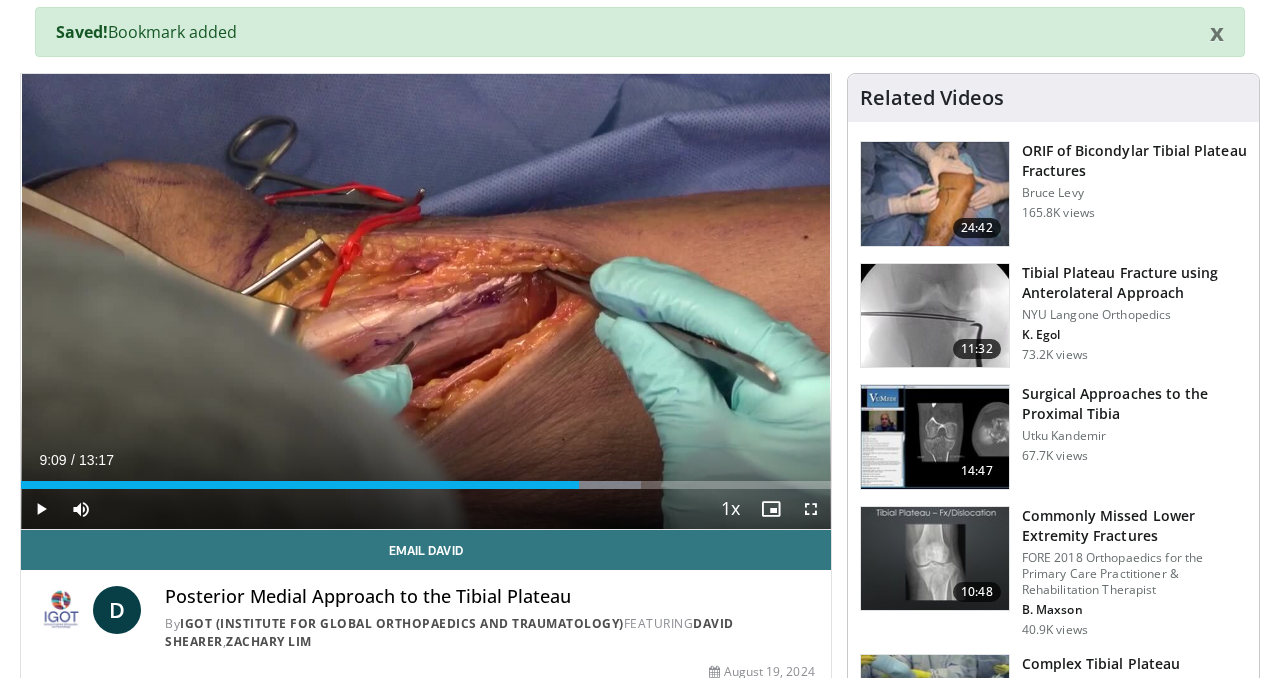 scroll, scrollTop: 0, scrollLeft: 0, axis: both 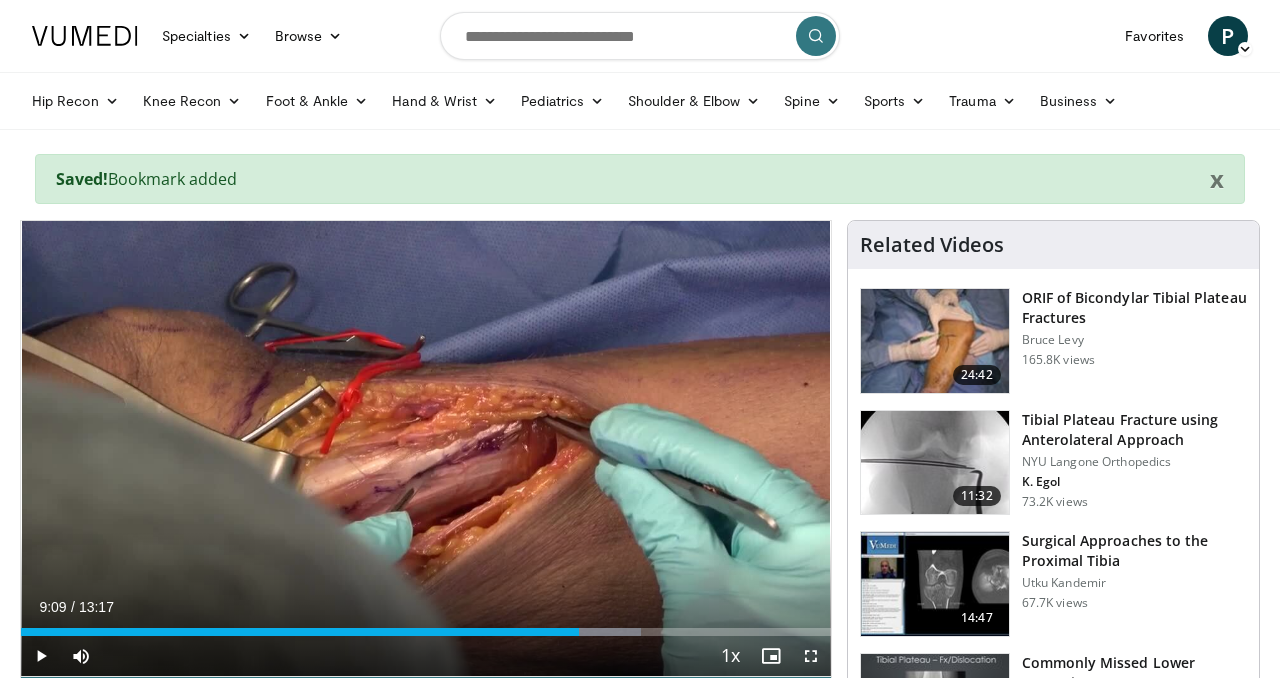 click at bounding box center [935, 341] 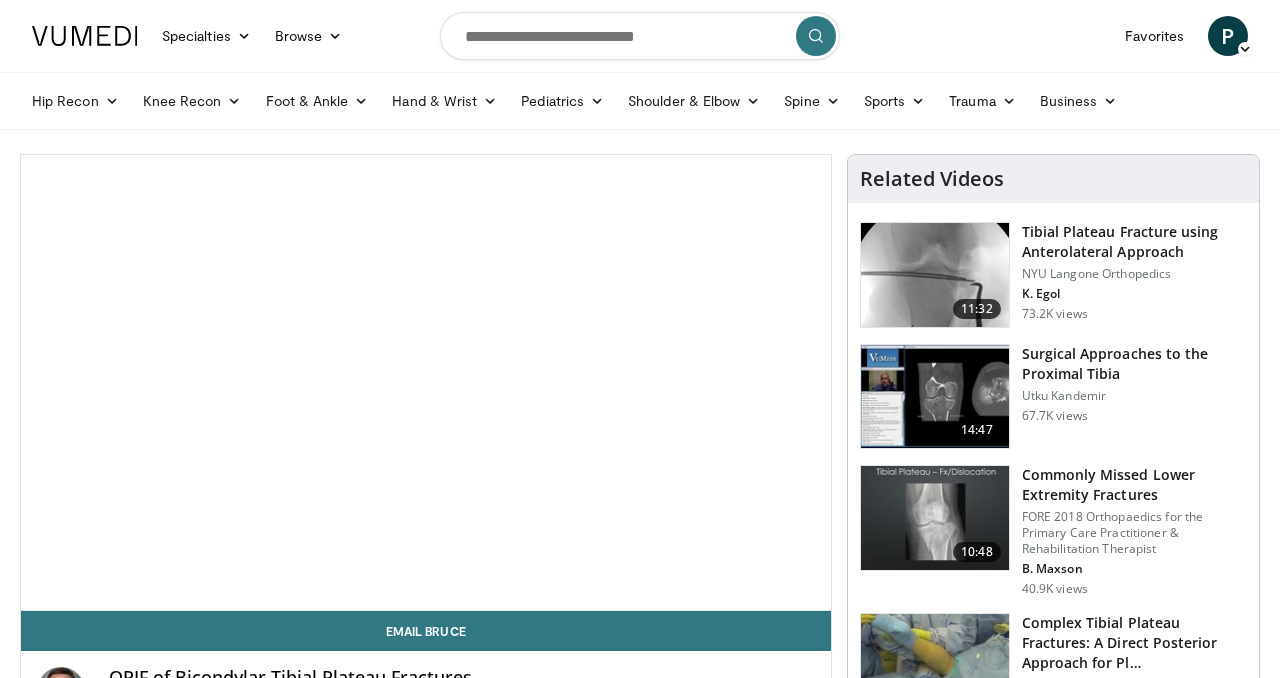 scroll, scrollTop: 265, scrollLeft: 0, axis: vertical 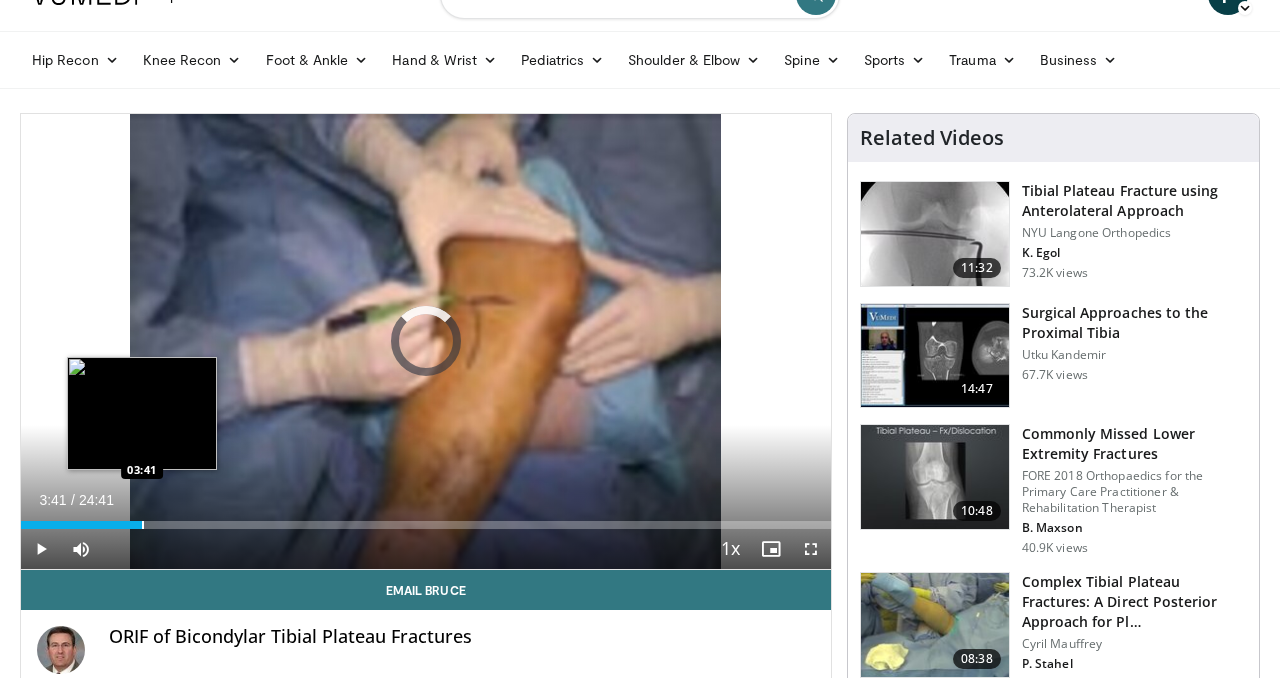 click at bounding box center (143, 525) 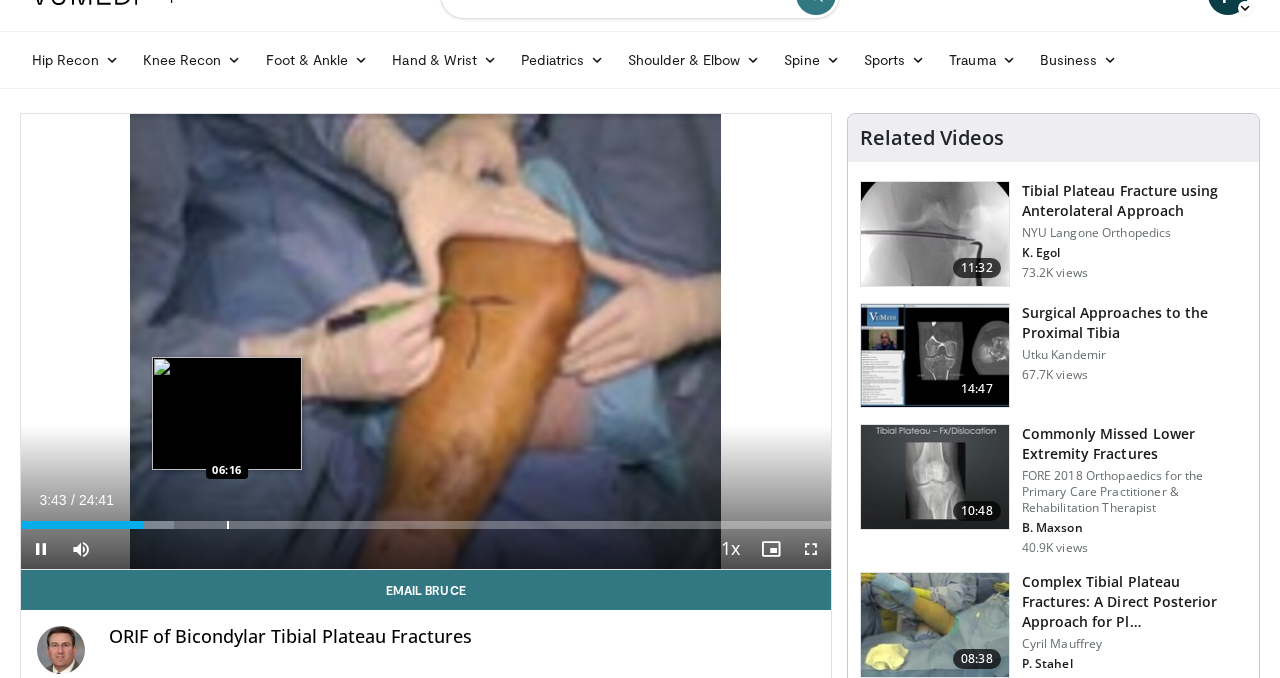 click at bounding box center [228, 525] 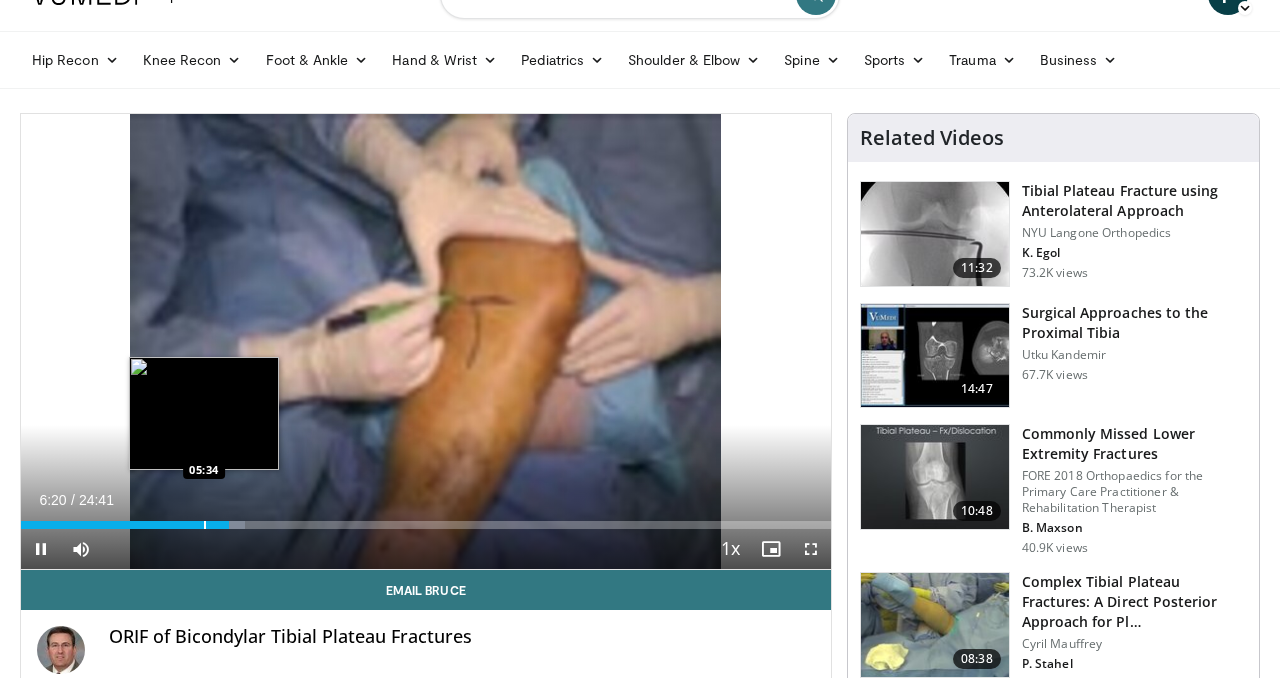 click at bounding box center (205, 525) 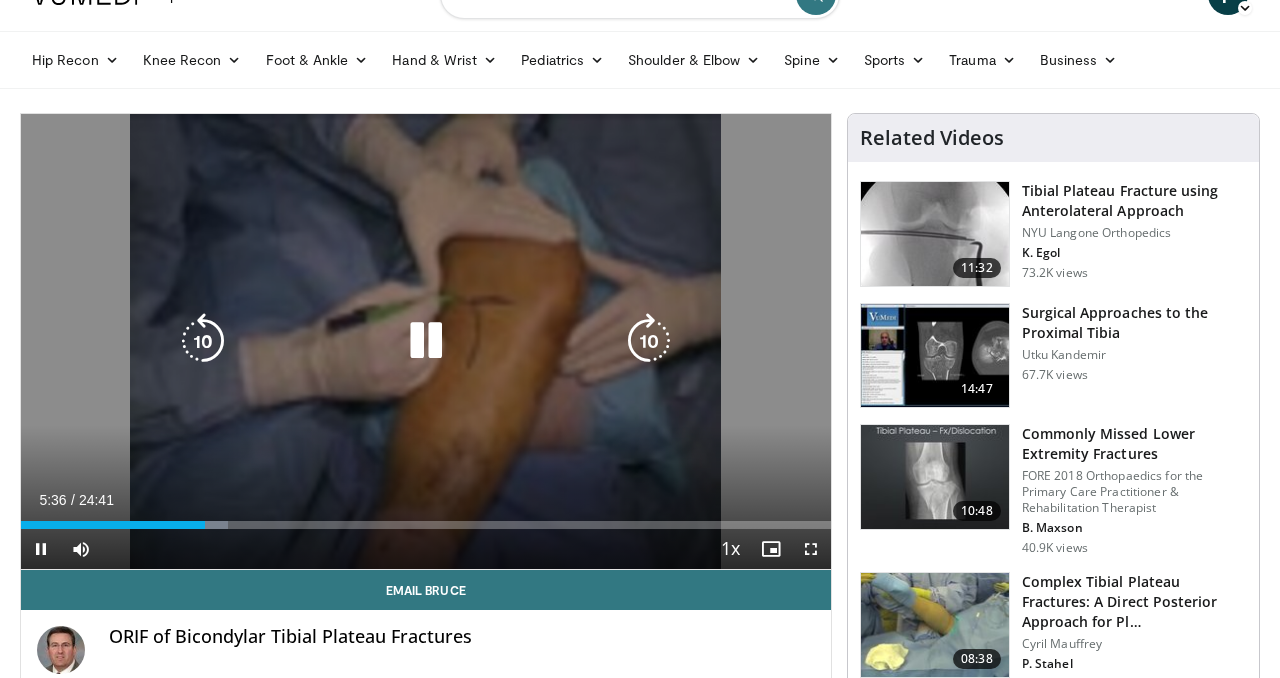 click on "10 seconds
Tap to unmute" at bounding box center (426, 341) 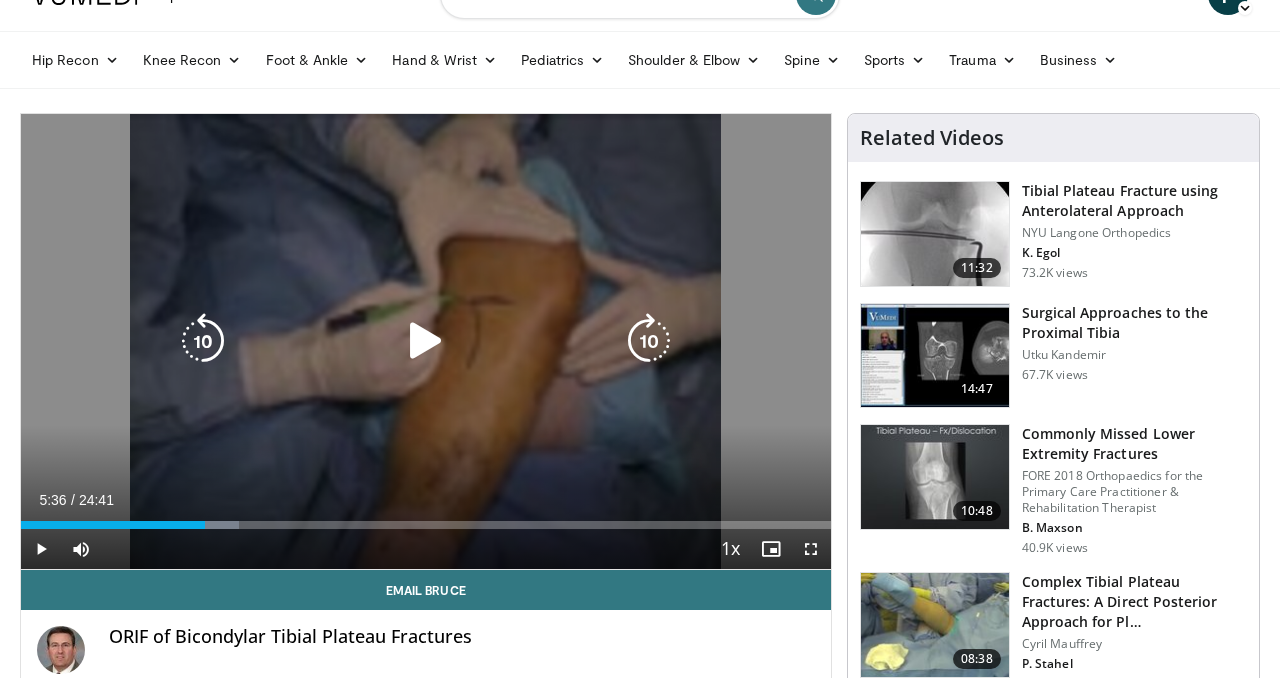 click on "10 seconds
Tap to unmute" at bounding box center (426, 341) 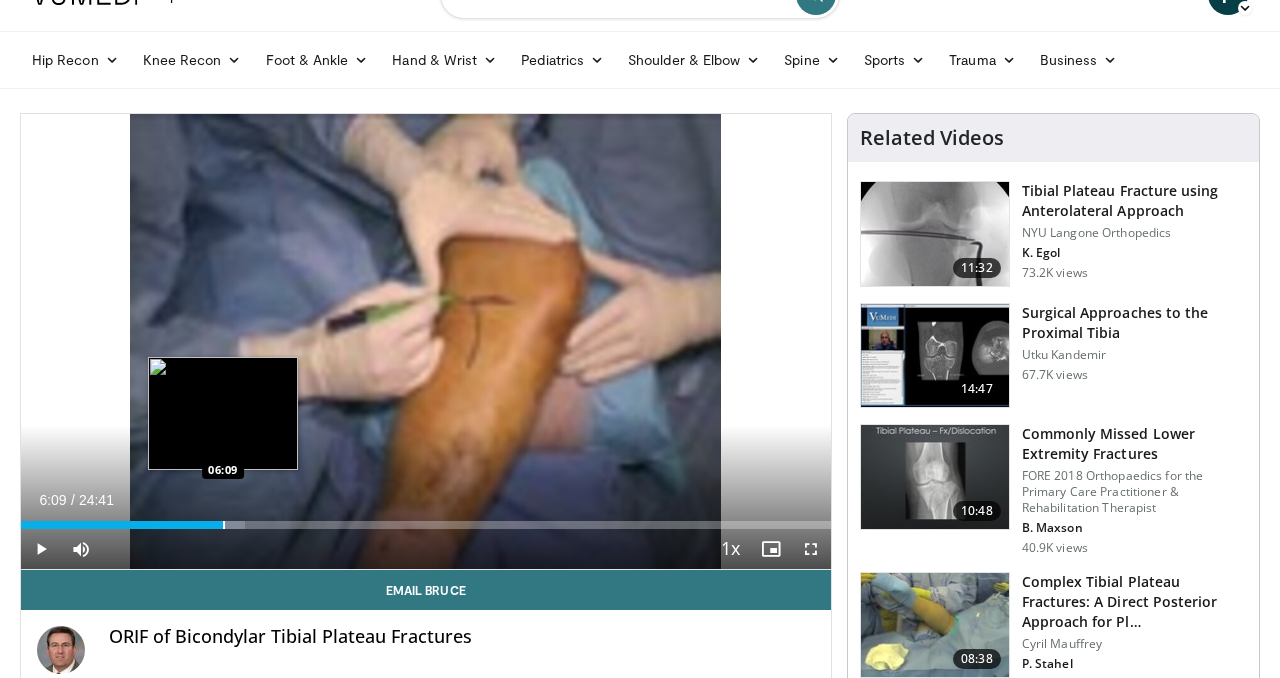 click on "Loaded :  27.63% 05:40 06:09" at bounding box center (426, 519) 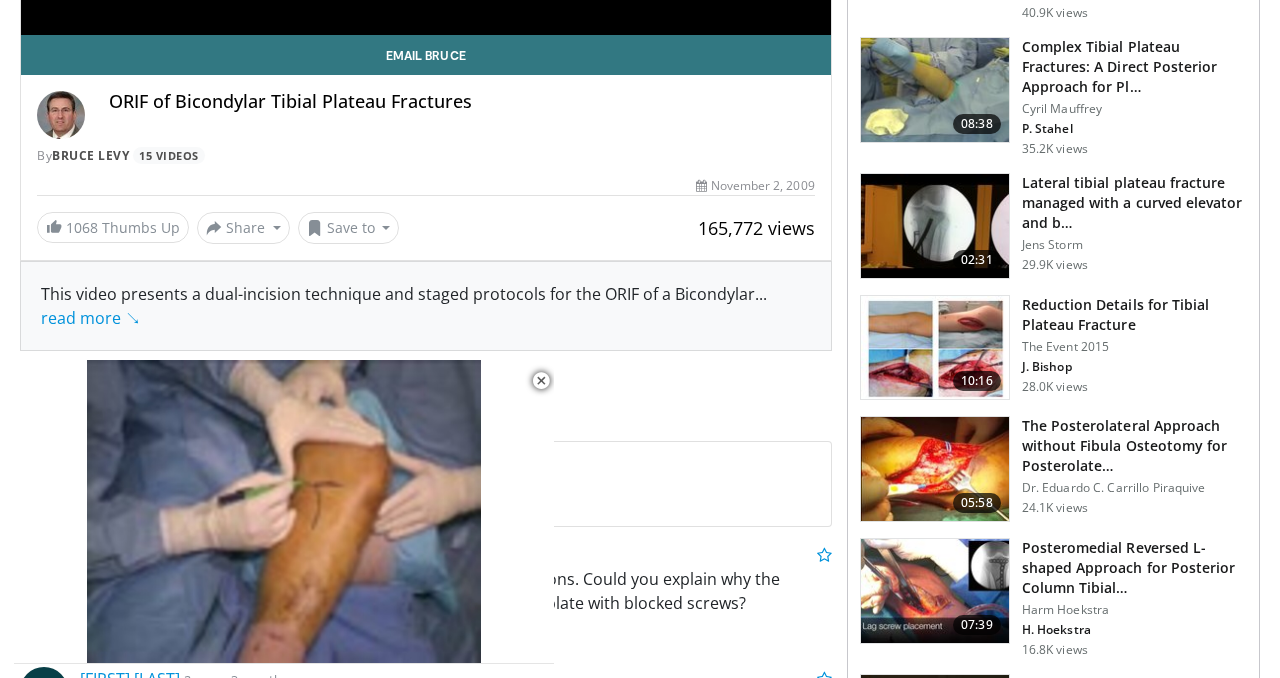 scroll, scrollTop: 578, scrollLeft: 0, axis: vertical 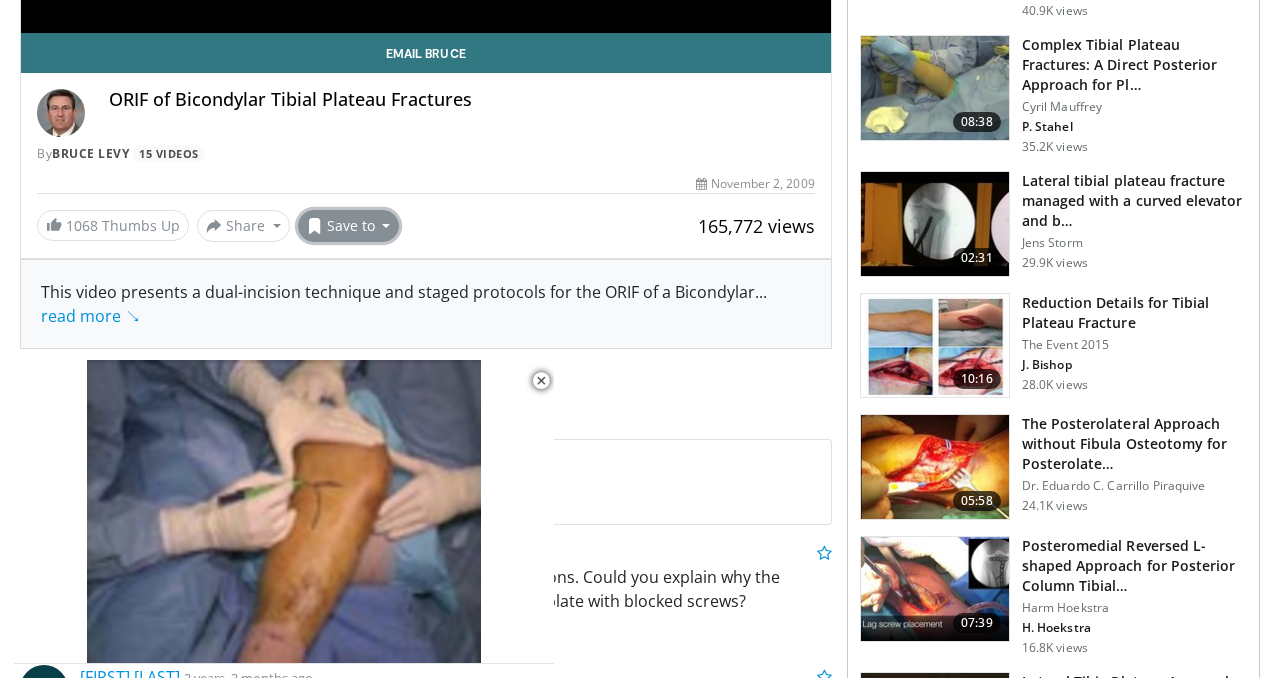 click on "Save to" at bounding box center (349, 226) 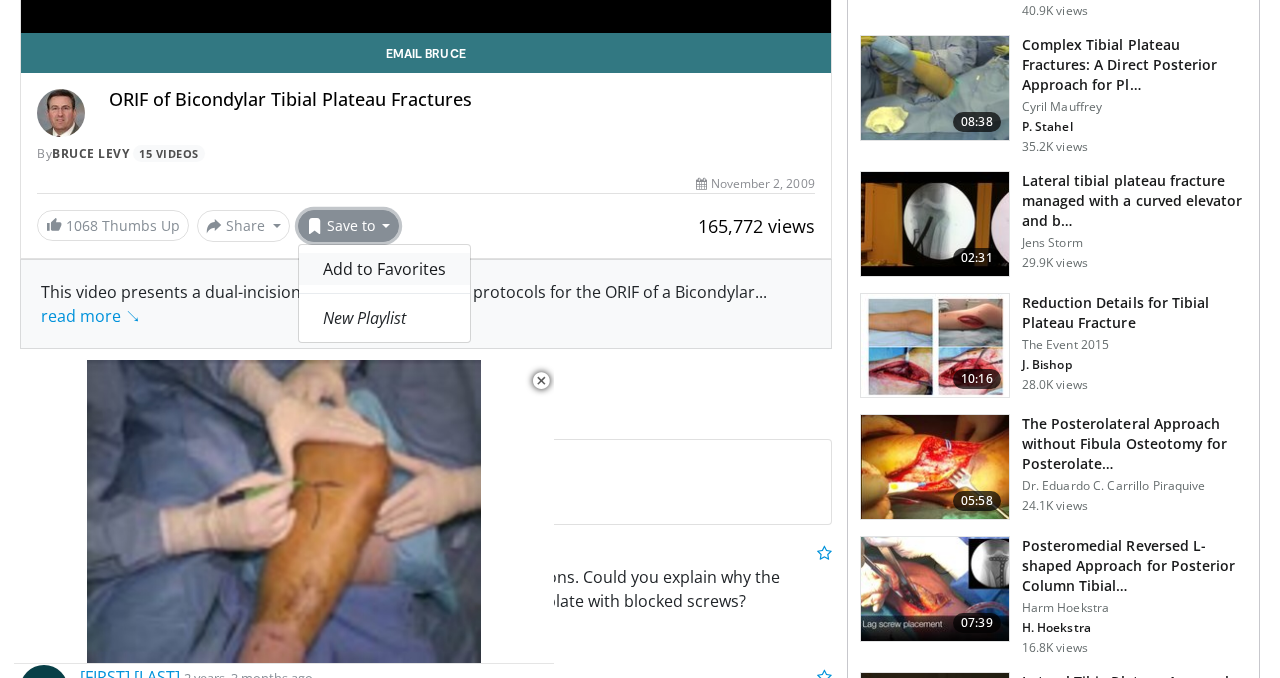 click on "Add to Favorites" at bounding box center (384, 269) 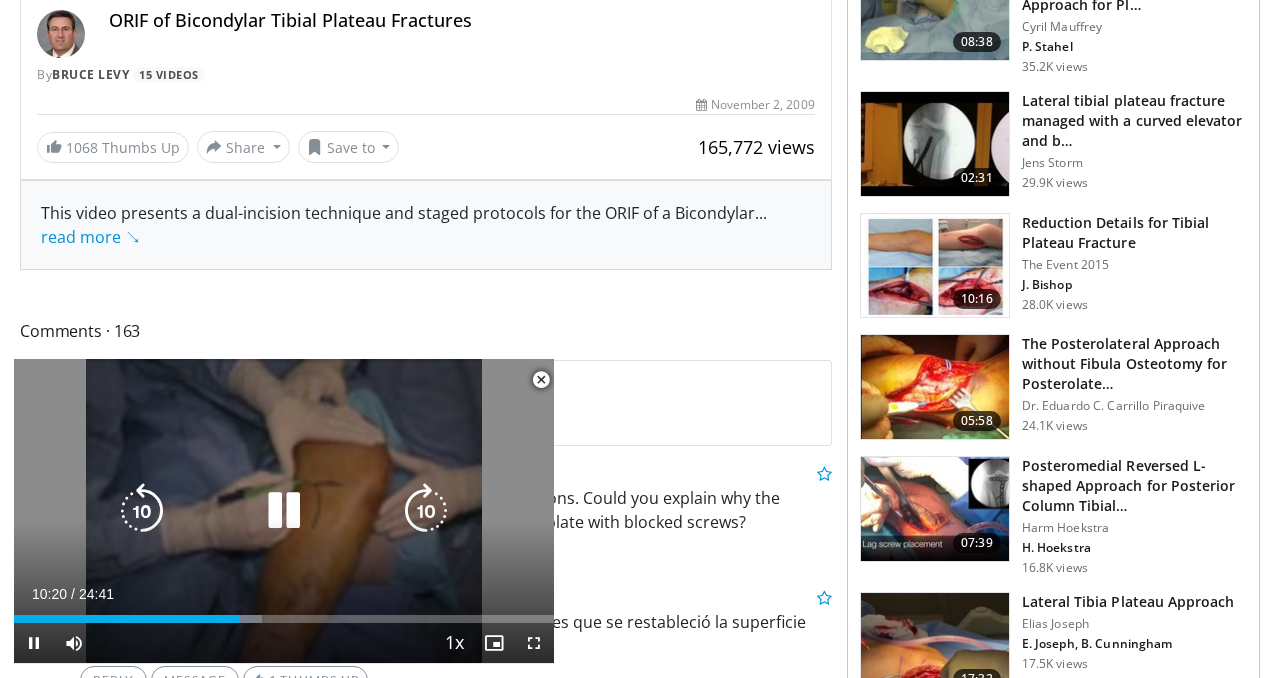 scroll, scrollTop: 0, scrollLeft: 0, axis: both 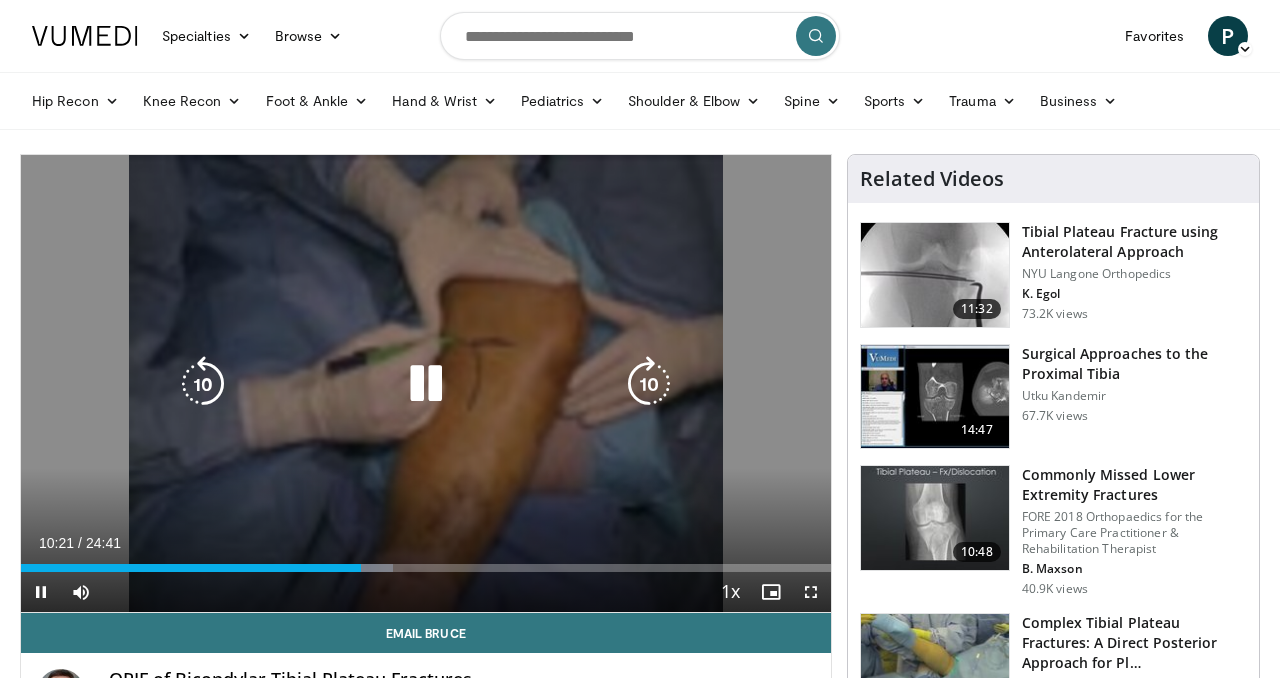 click at bounding box center [426, 384] 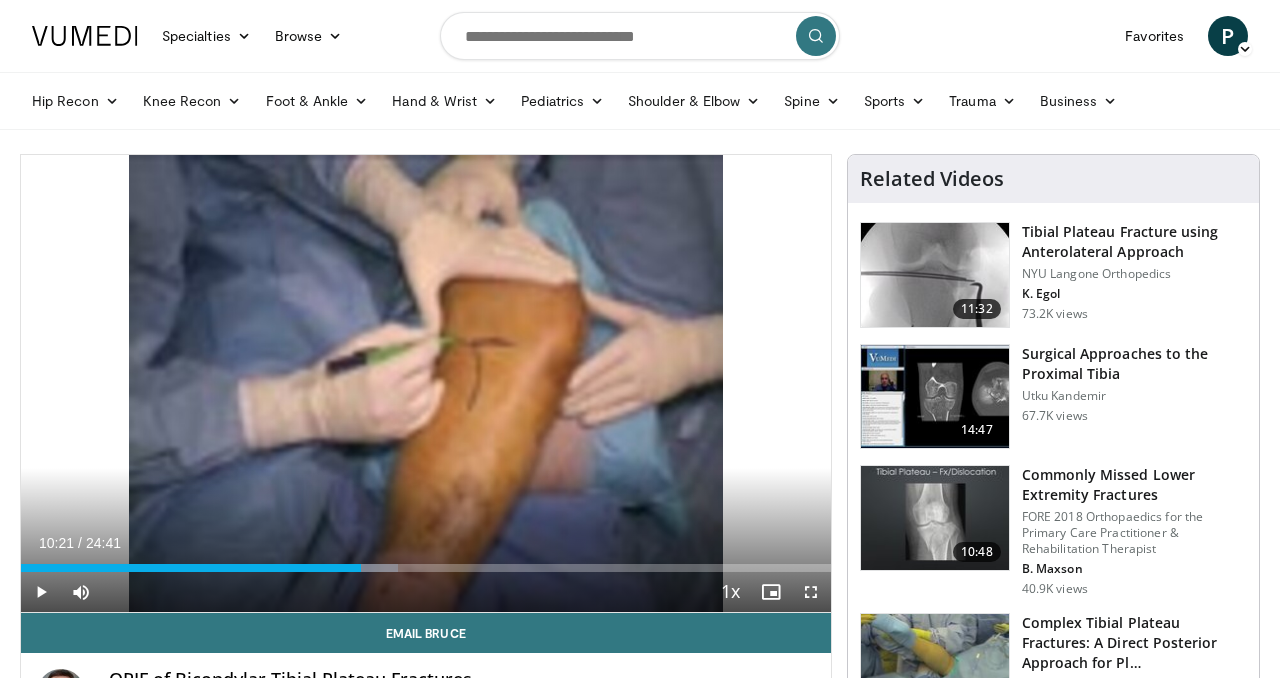 type 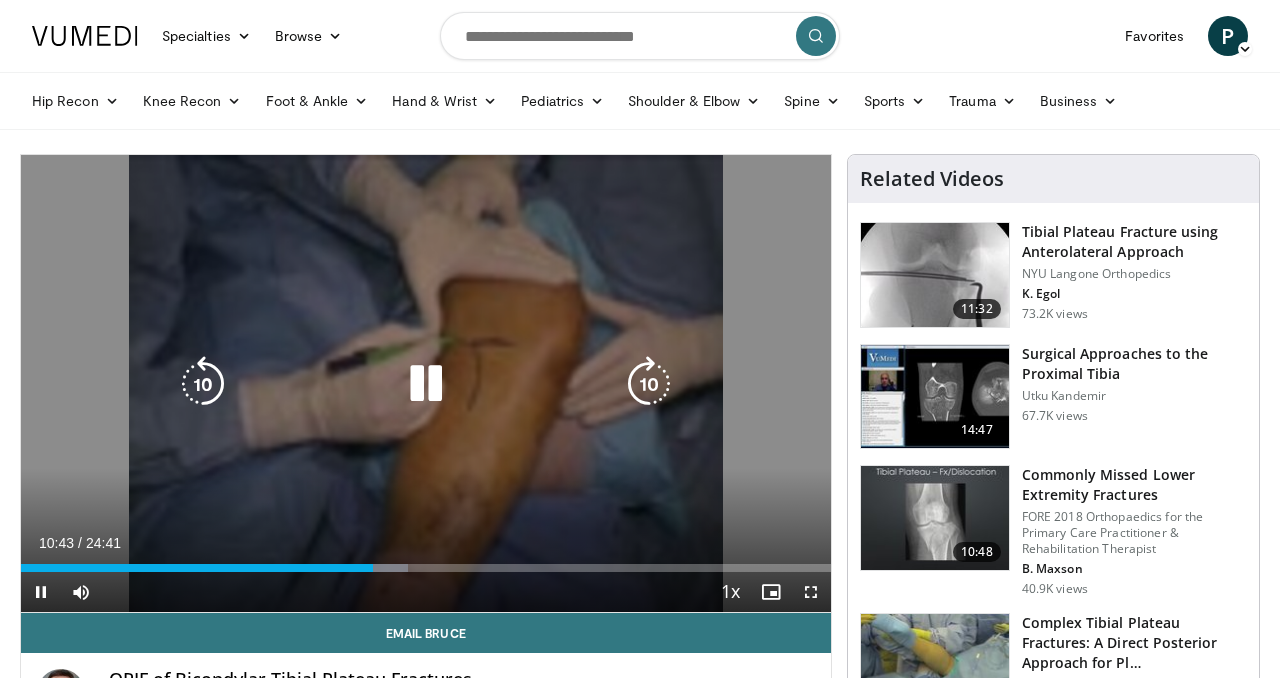 click on "10 seconds
Tap to unmute" at bounding box center (426, 383) 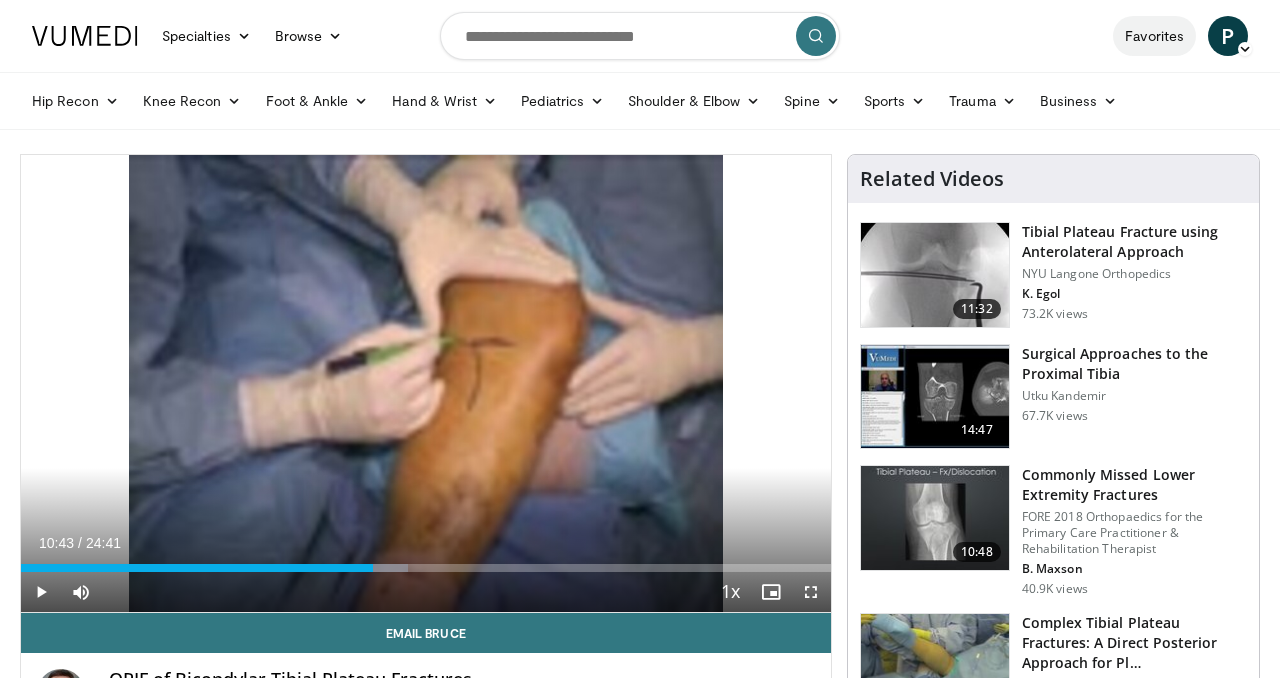 click on "Favorites" at bounding box center (1154, 36) 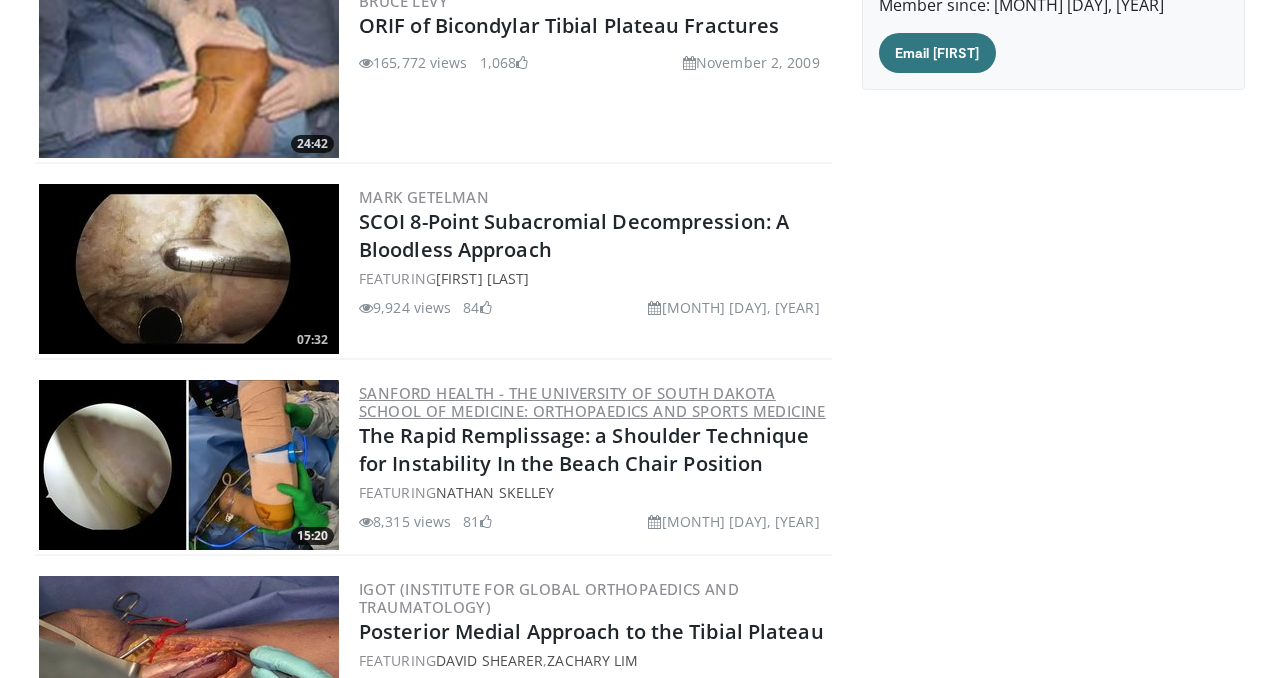 scroll, scrollTop: 700, scrollLeft: 0, axis: vertical 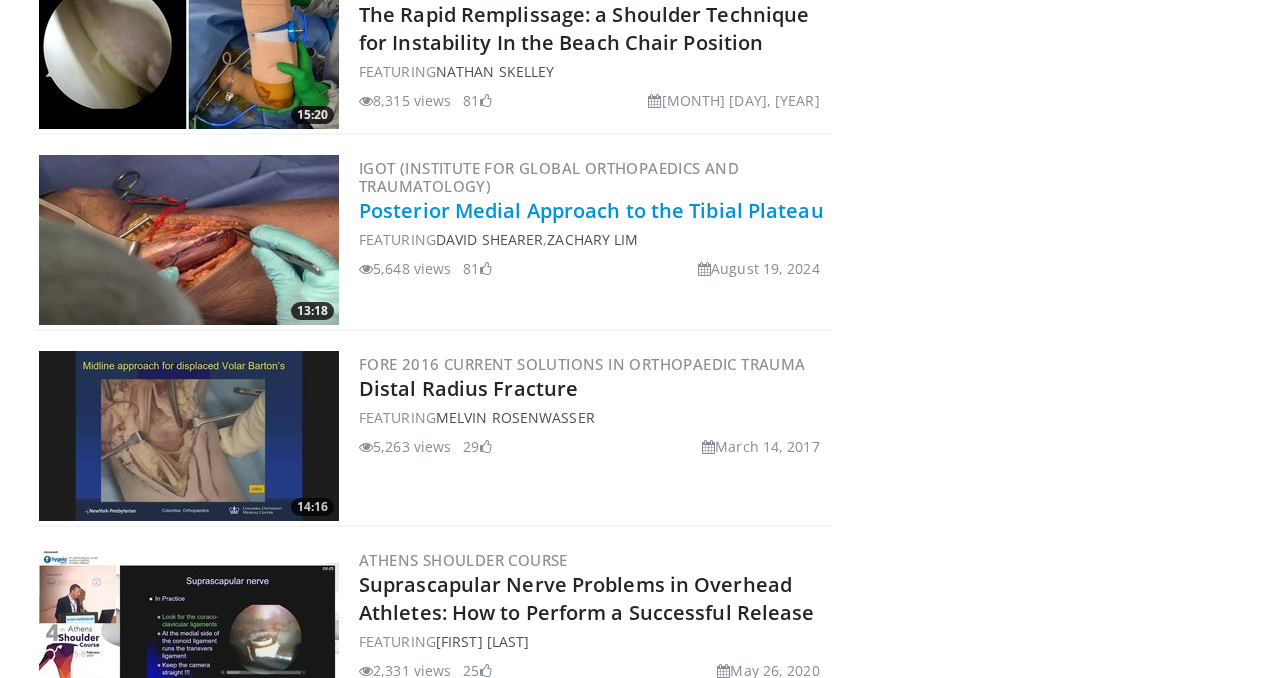 click on "Posterior Medial Approach to the Tibial Plateau" at bounding box center [591, 210] 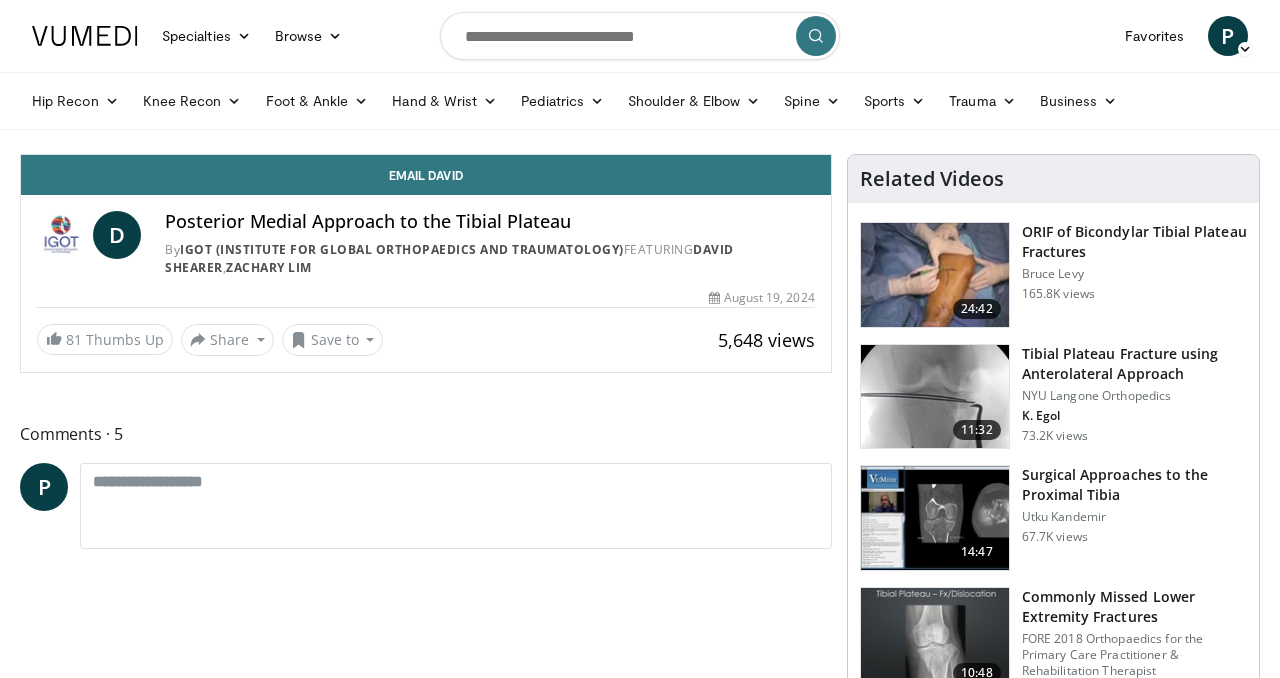 scroll, scrollTop: 0, scrollLeft: 0, axis: both 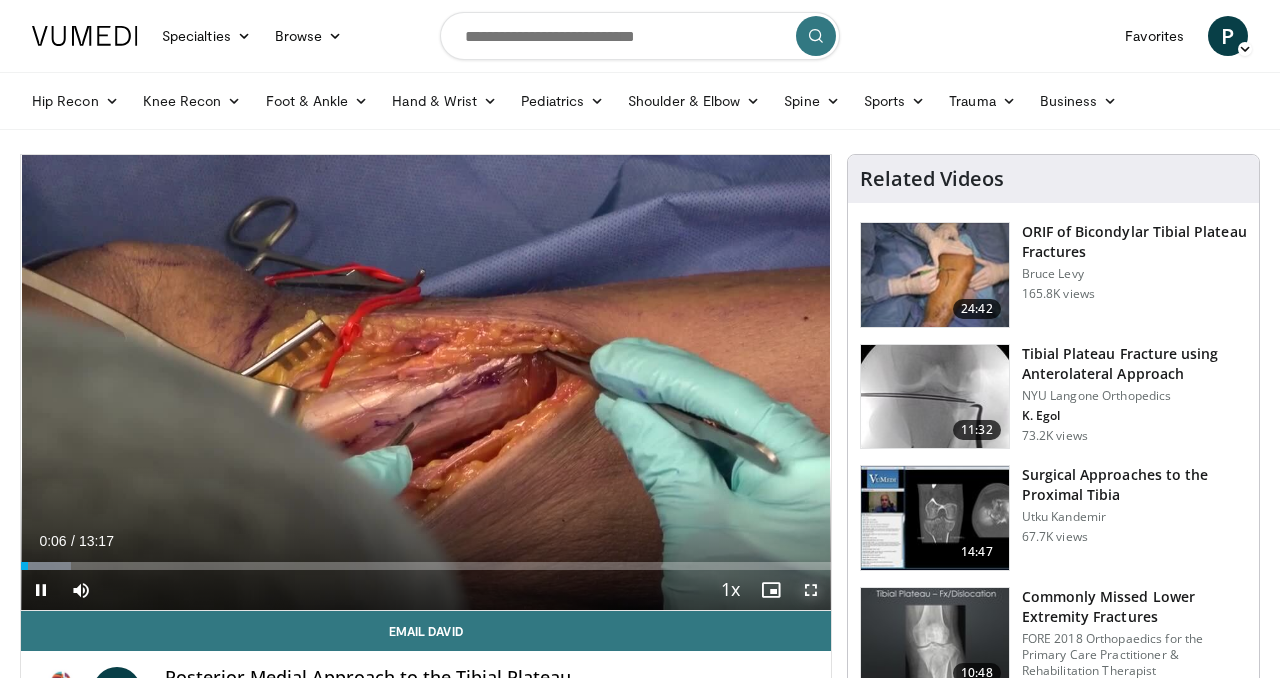 click at bounding box center (811, 590) 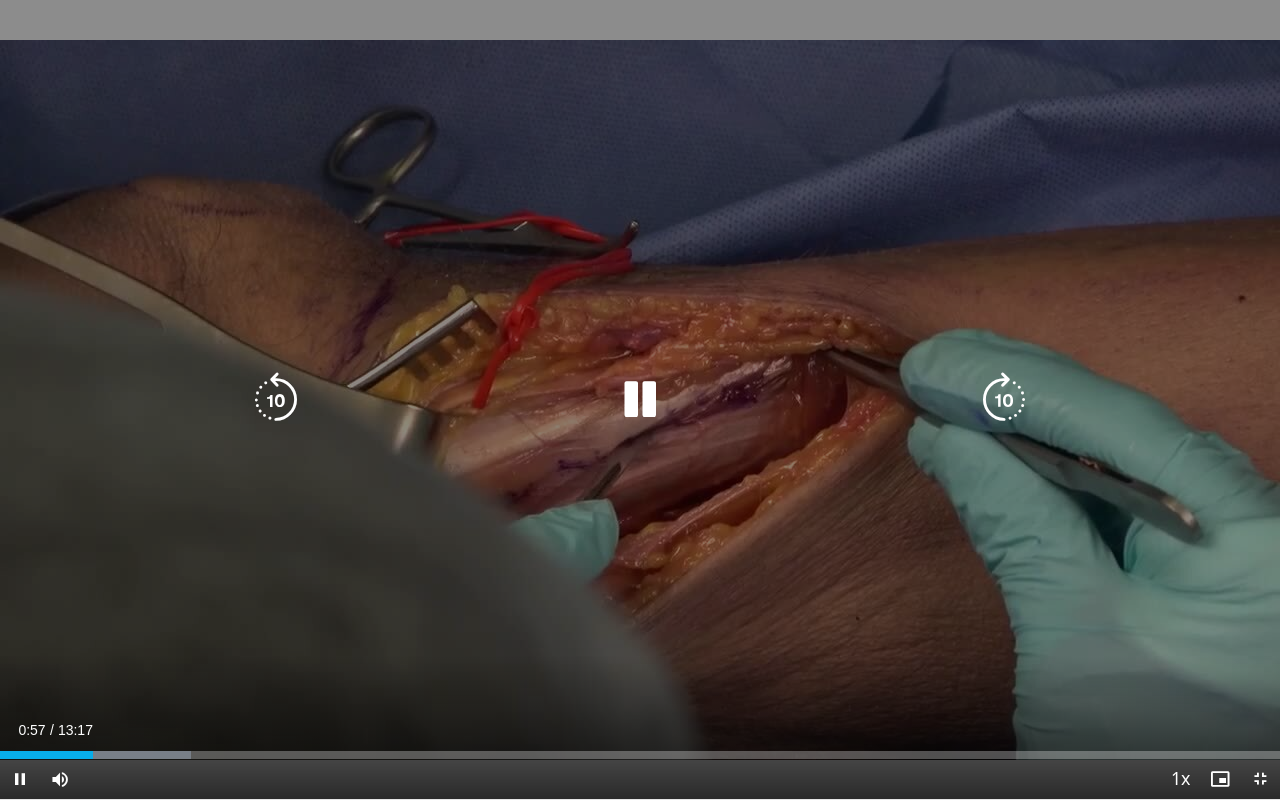 click on "10 seconds
Tap to unmute" at bounding box center (640, 399) 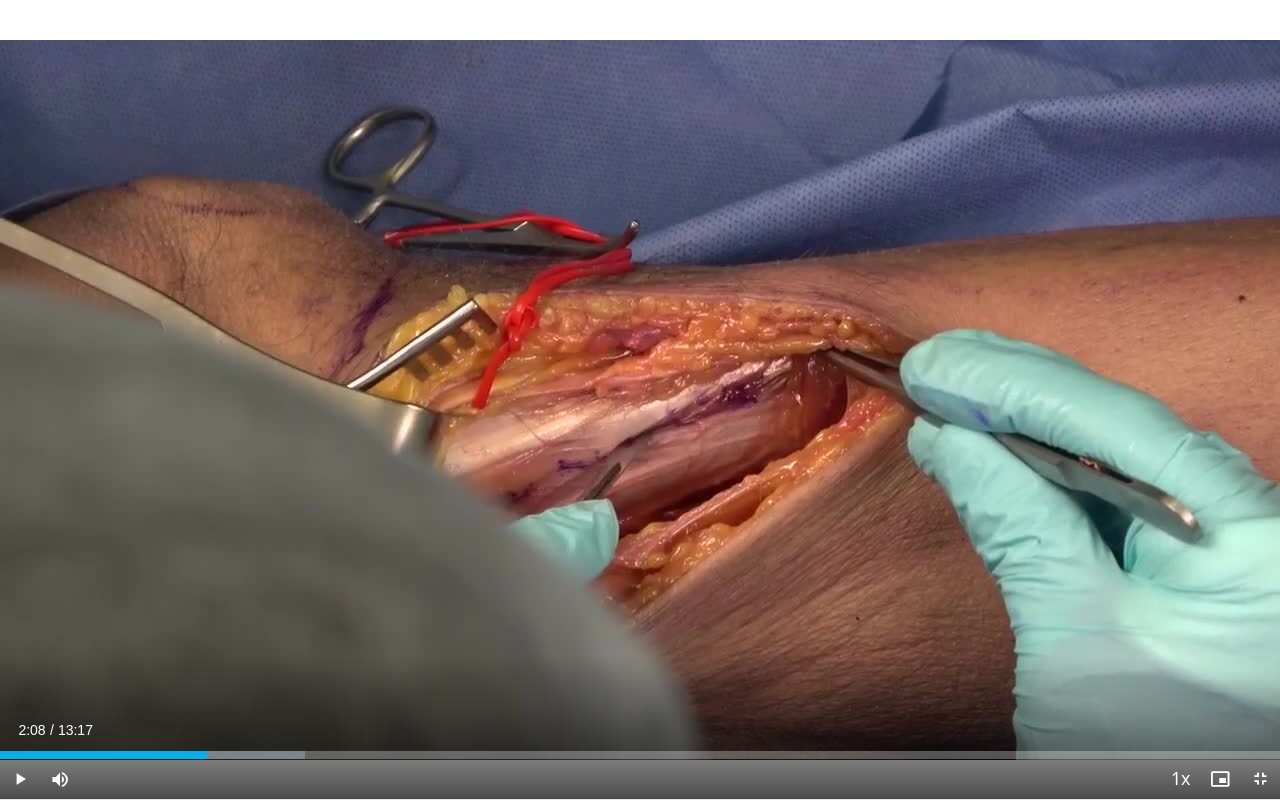 click on "10 seconds
Tap to unmute" at bounding box center [640, 399] 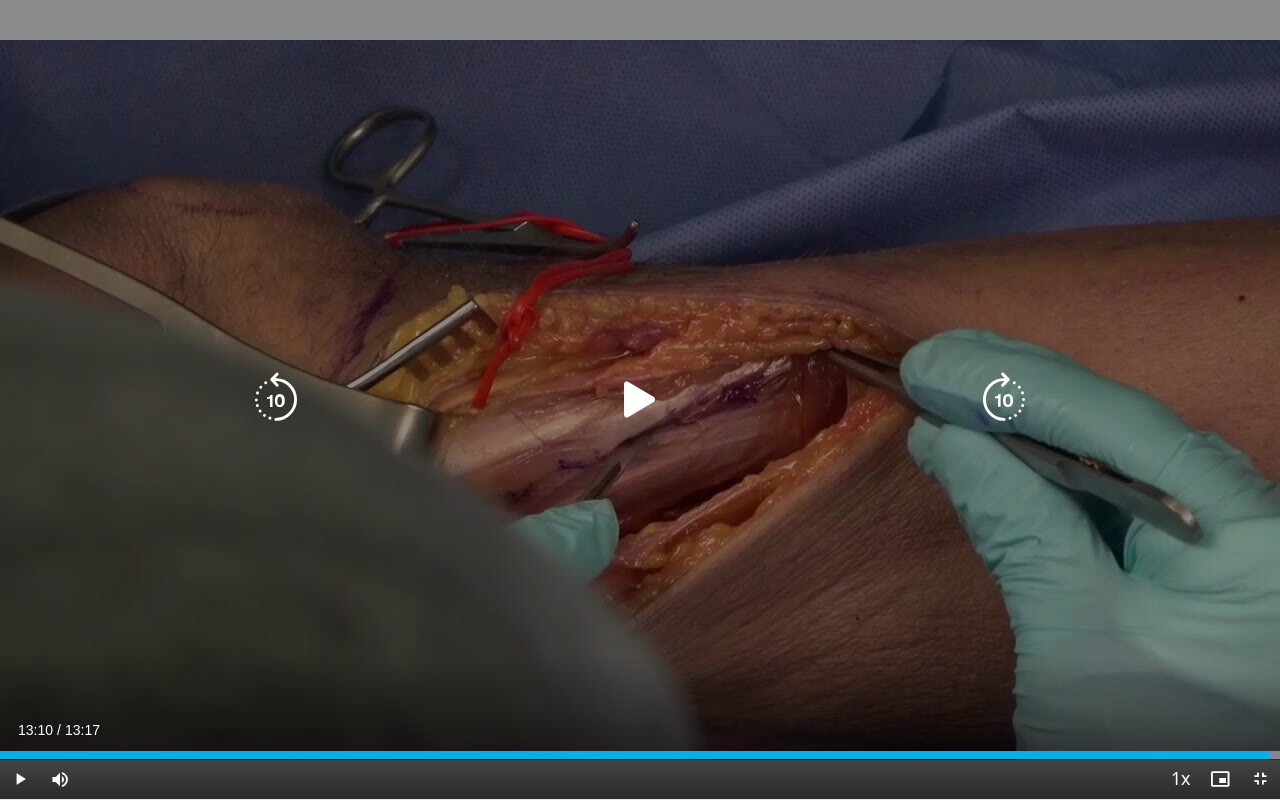 click on "20 seconds
Tap to unmute" at bounding box center [640, 399] 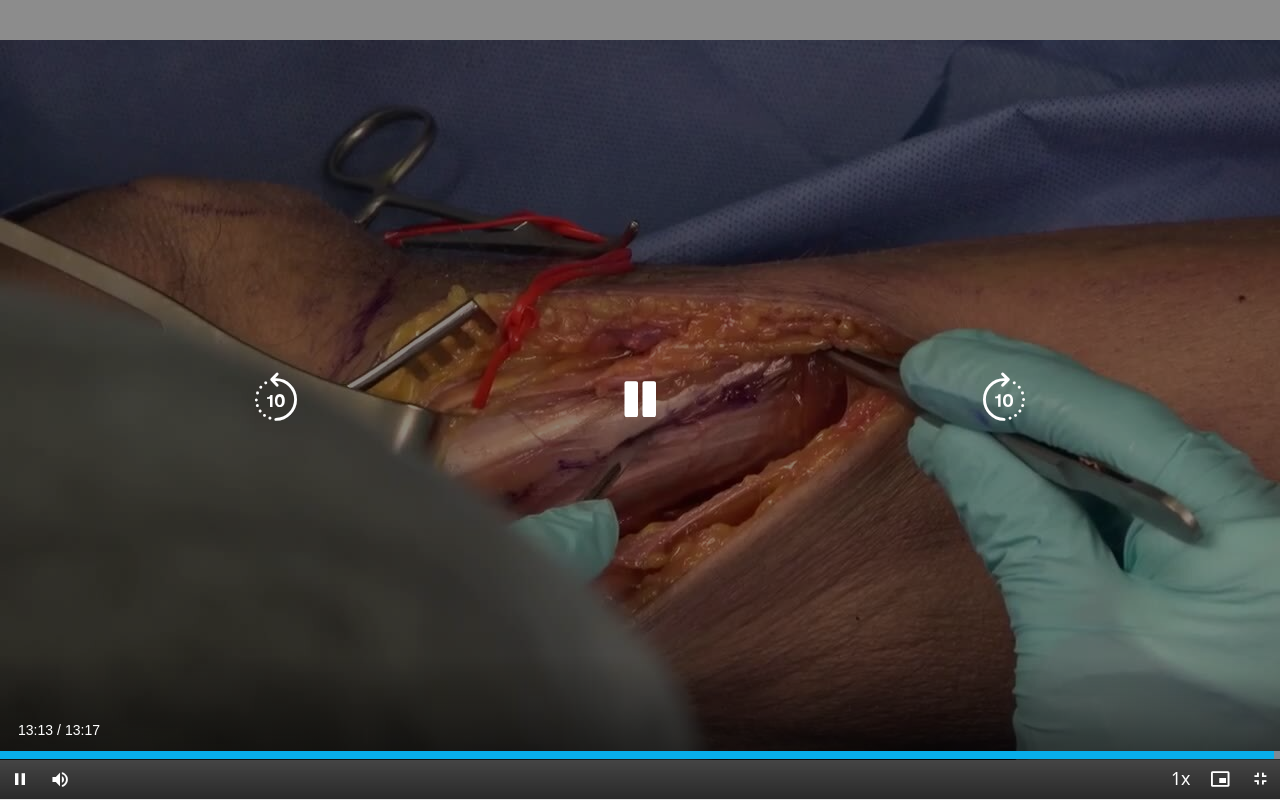 click at bounding box center (640, 400) 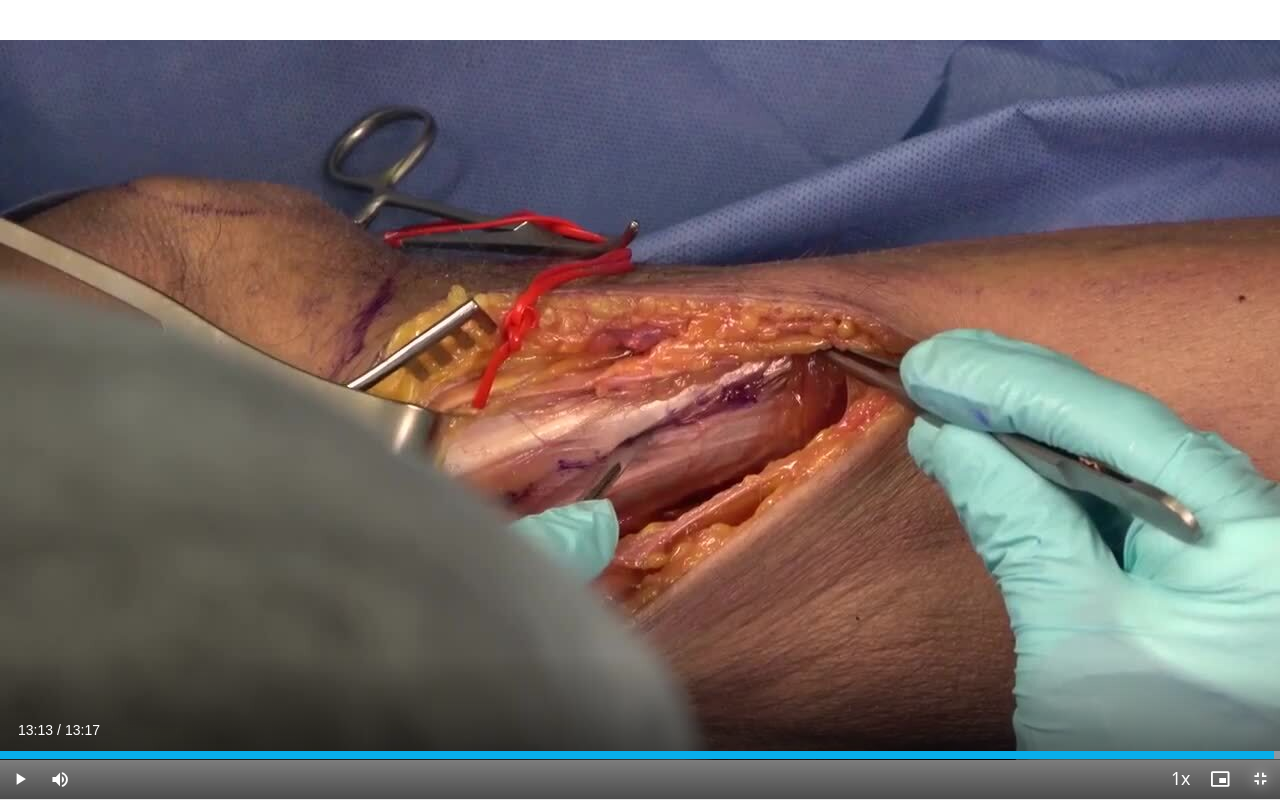 click at bounding box center [1260, 779] 